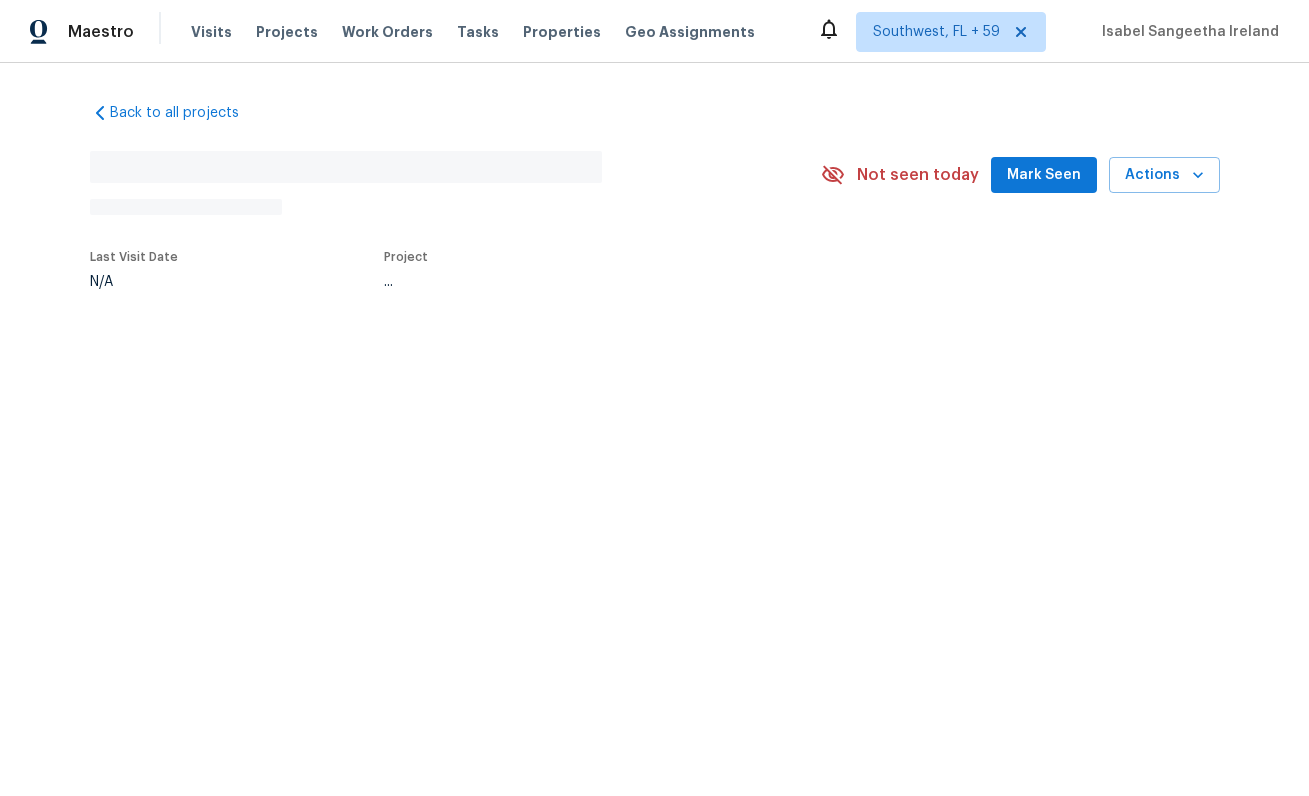 scroll, scrollTop: 0, scrollLeft: 0, axis: both 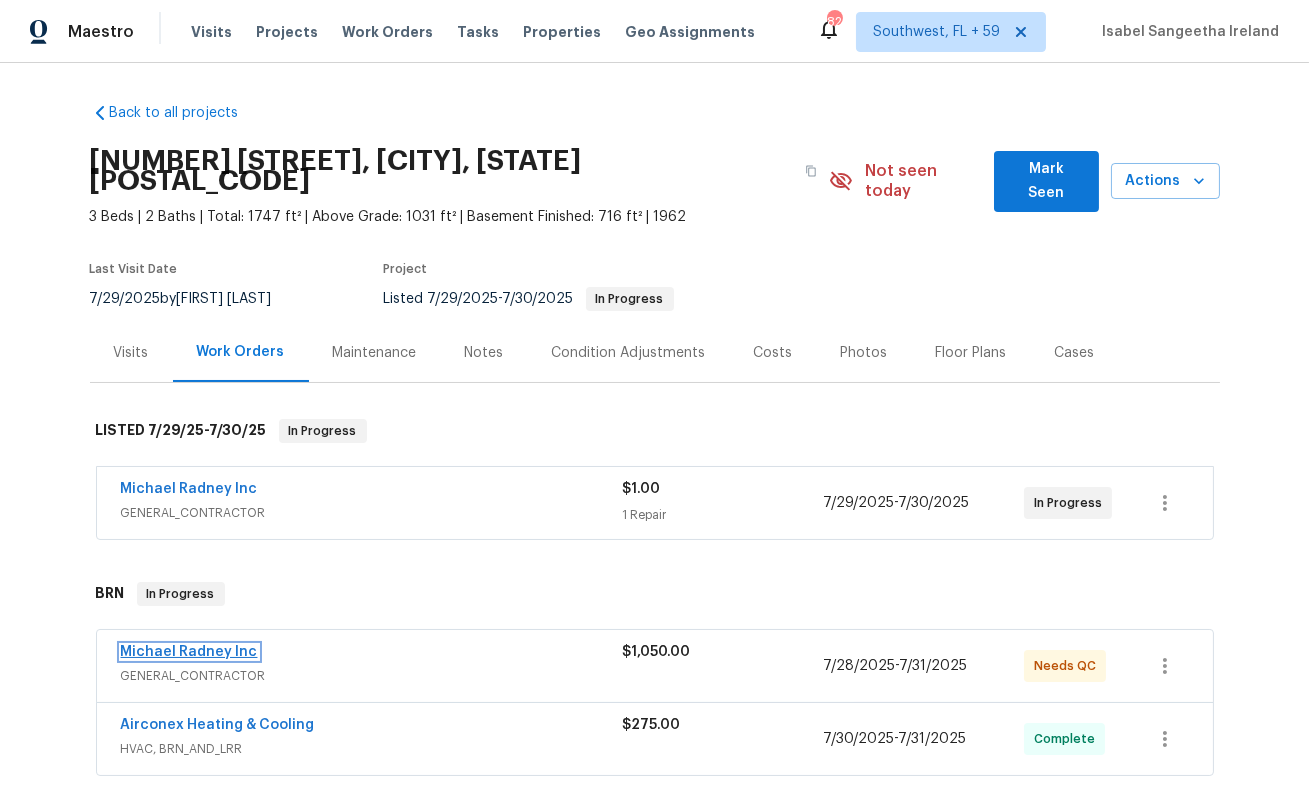 click on "Michael Radney Inc" at bounding box center (189, 652) 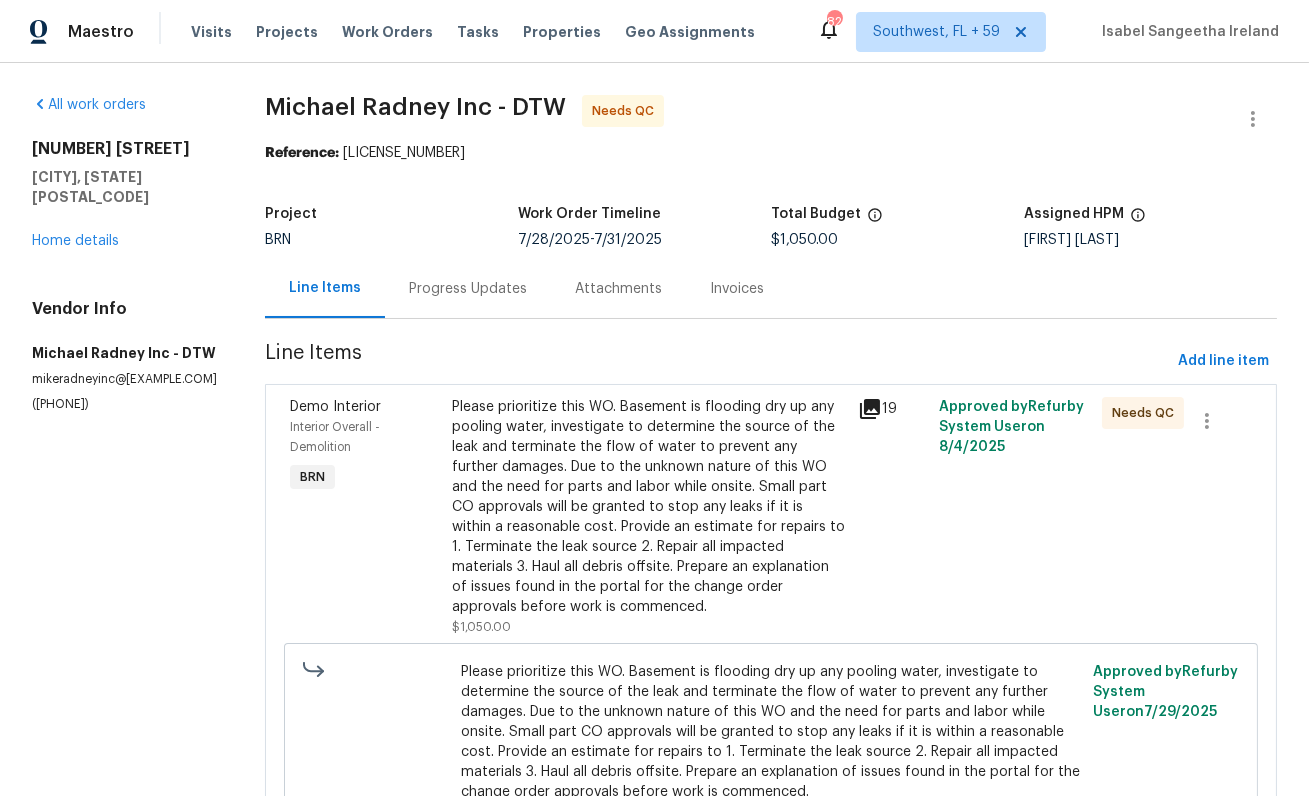 click on "Please prioritize this WO. Basement is flooding dry up any pooling water, investigate to determine the source of the leak and terminate the flow of water to prevent any further damages. Due to the unknown nature of this WO and the need for parts and labor while onsite. Small part CO approvals will be granted to stop any leaks if it is within a reasonable cost. Provide an estimate for repairs to 1. Terminate the leak source 2. Repair all impacted materials 3. Haul all debris offsite. Prepare an explanation of issues found in the portal for the change order approvals before work is commenced." at bounding box center [649, 507] 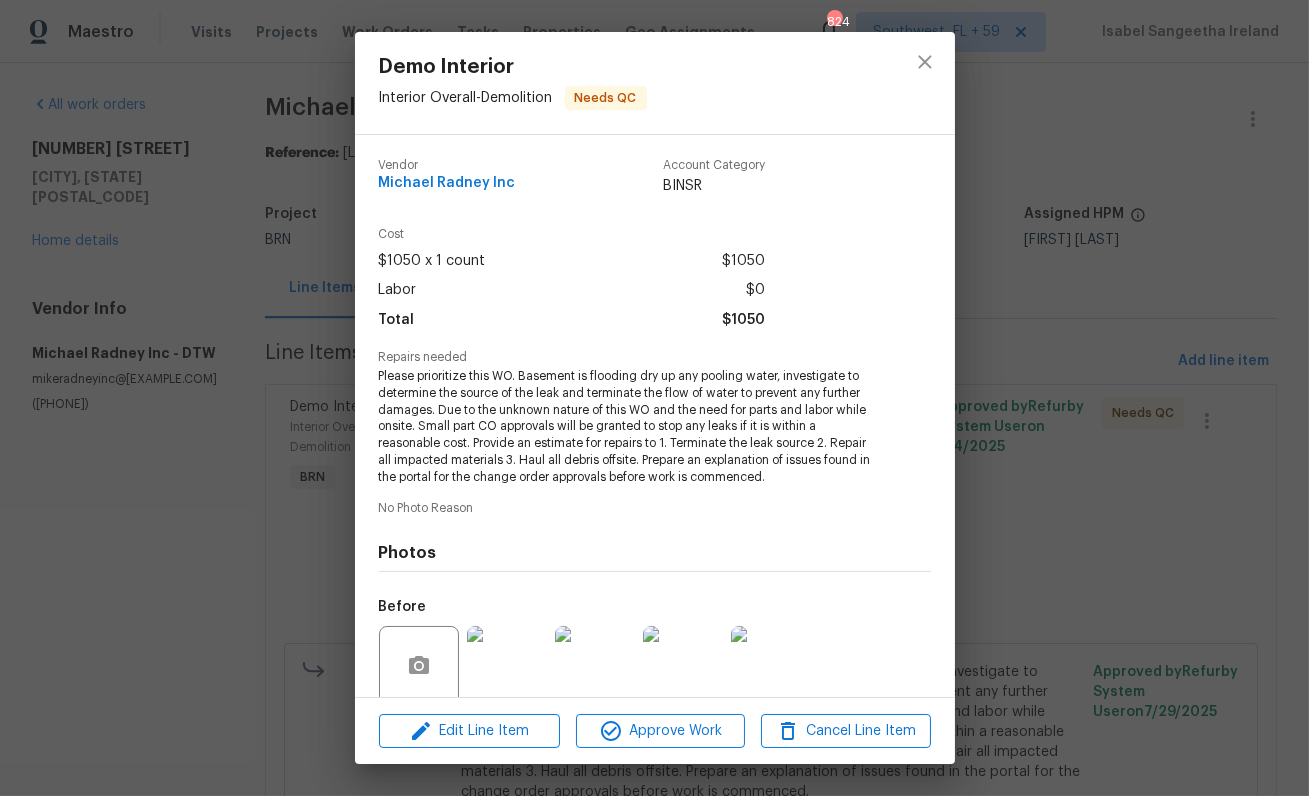 scroll, scrollTop: 160, scrollLeft: 0, axis: vertical 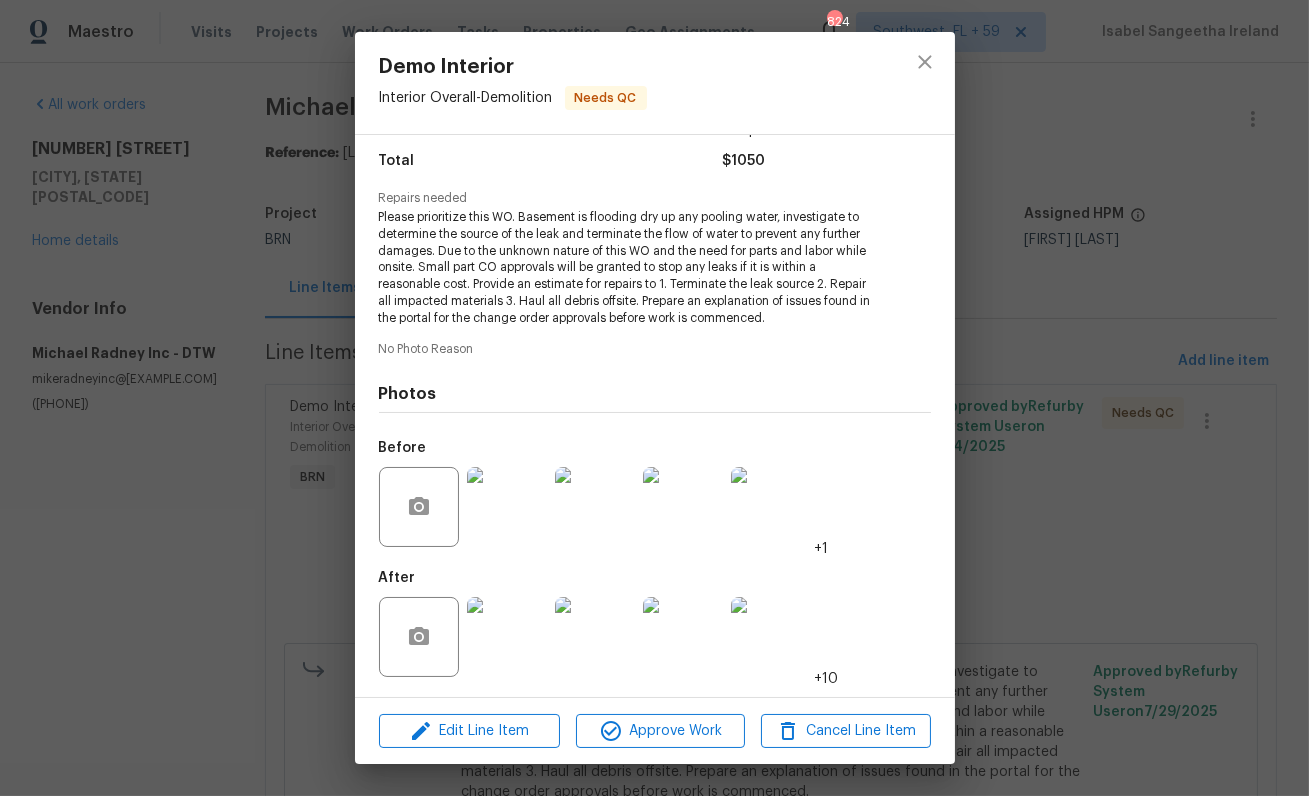 click at bounding box center [507, 637] 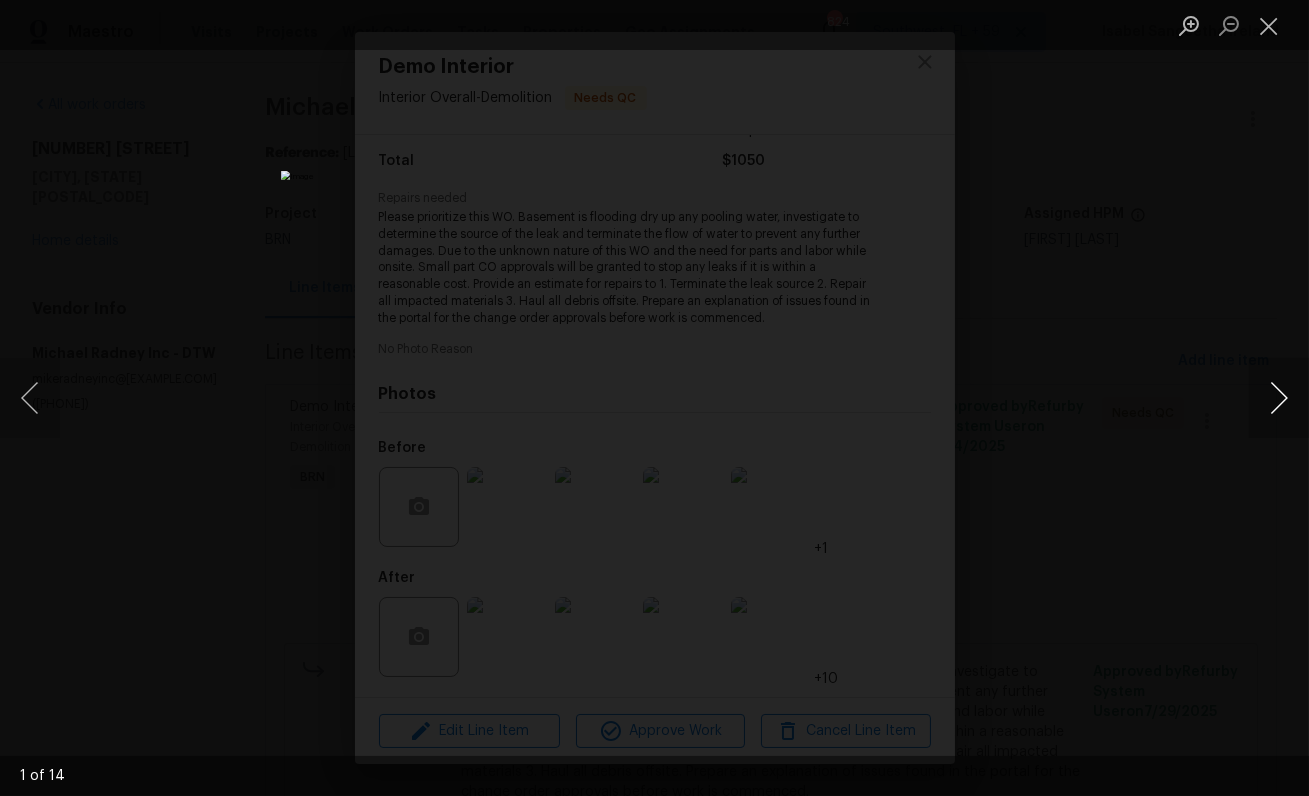 click at bounding box center [1279, 398] 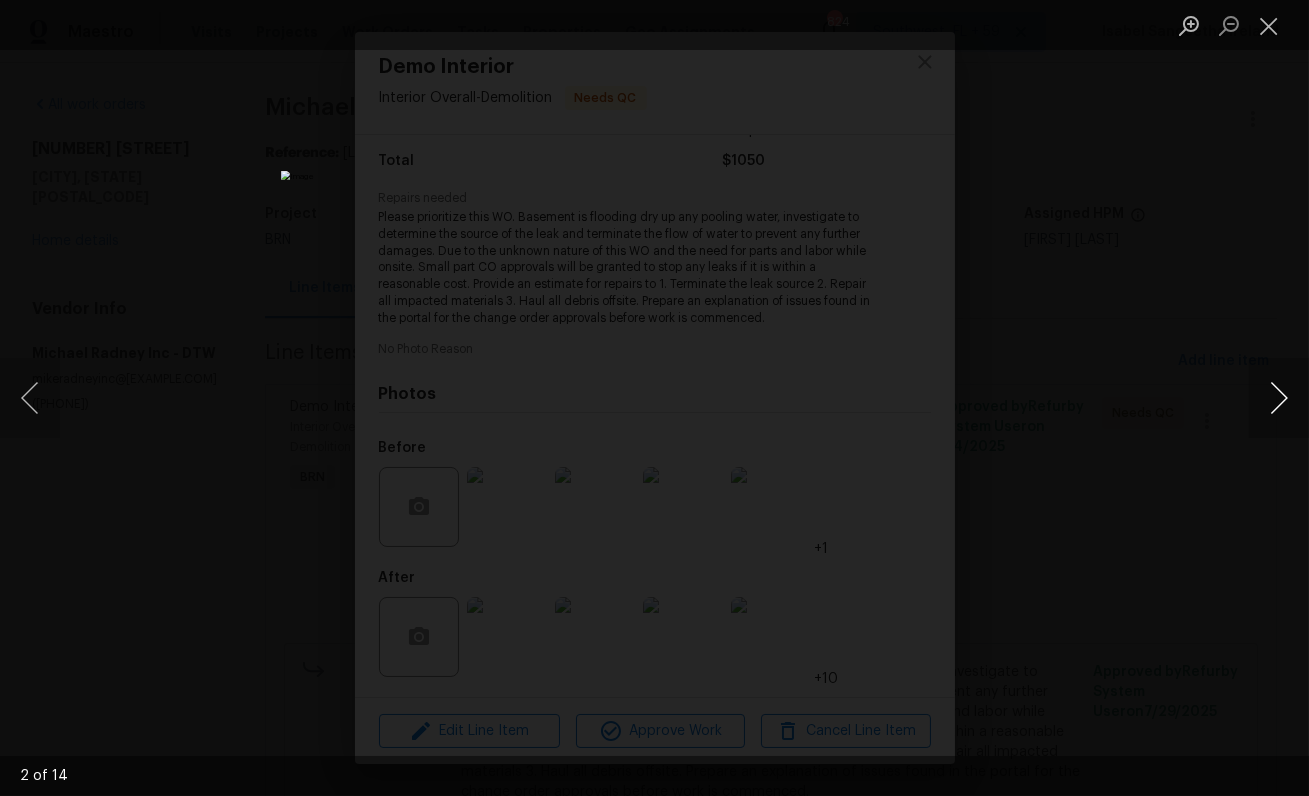 click at bounding box center (1279, 398) 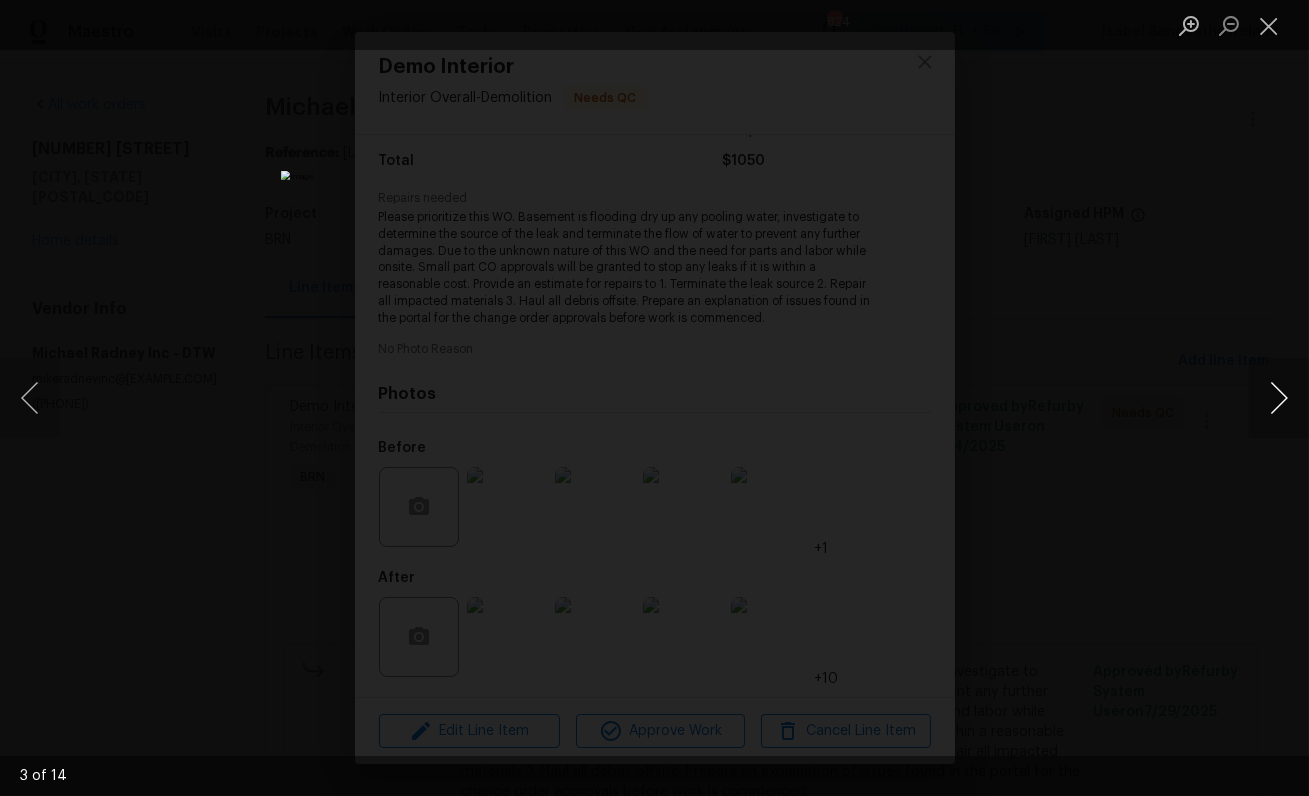 click at bounding box center (1279, 398) 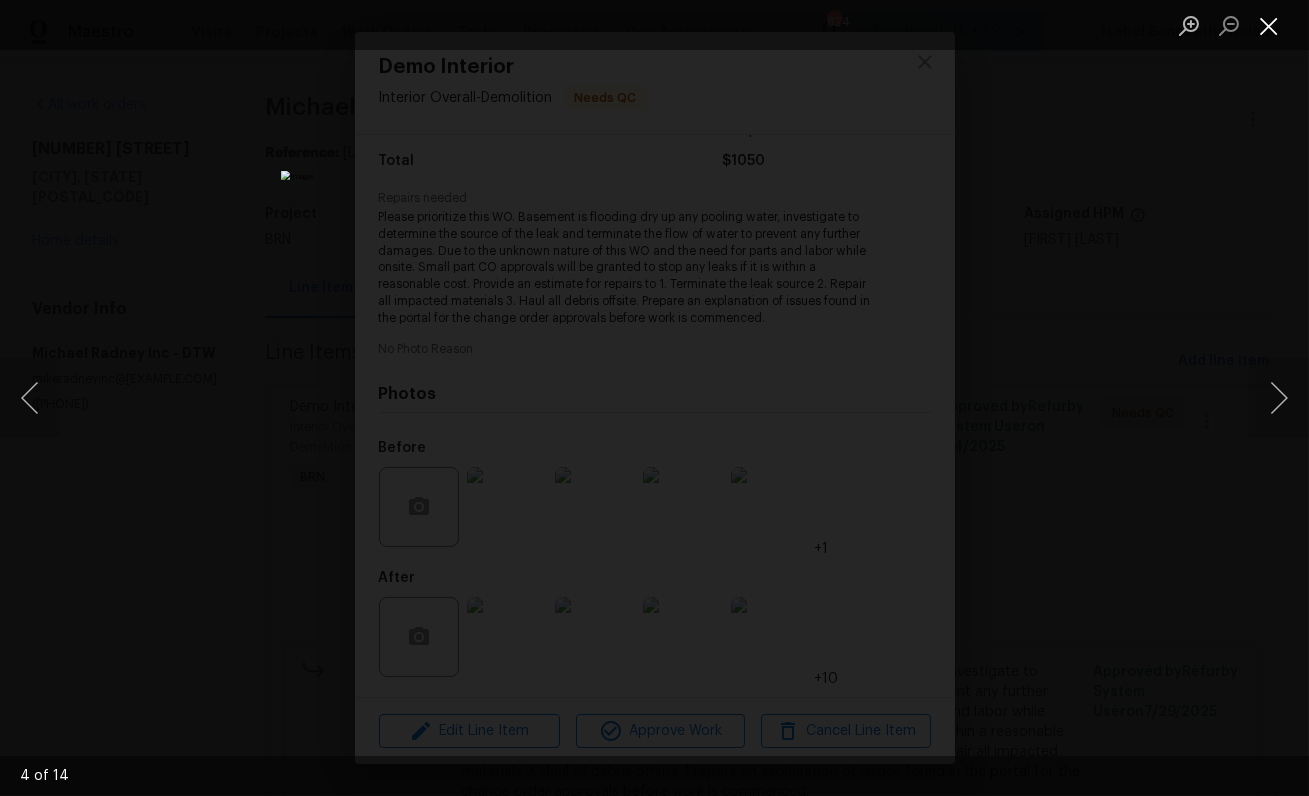 click at bounding box center [1269, 25] 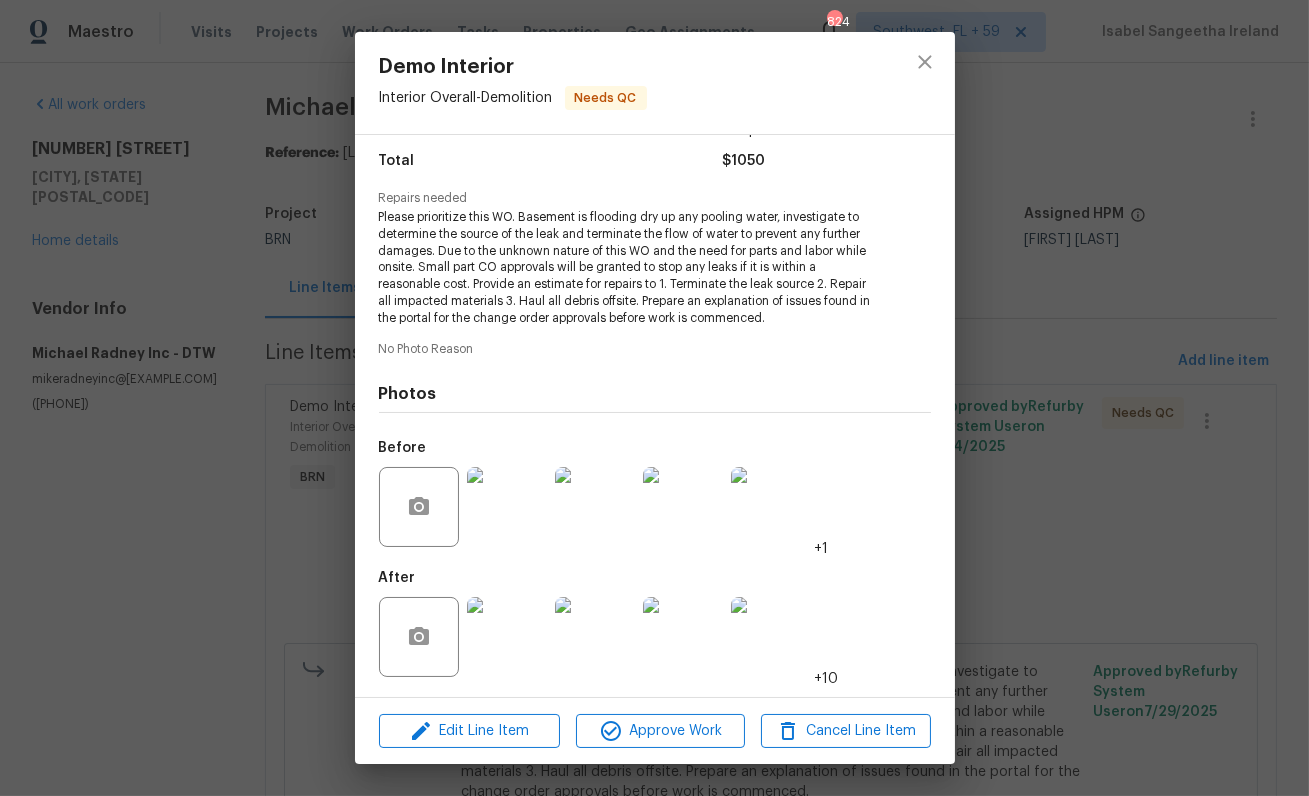 click at bounding box center (507, 507) 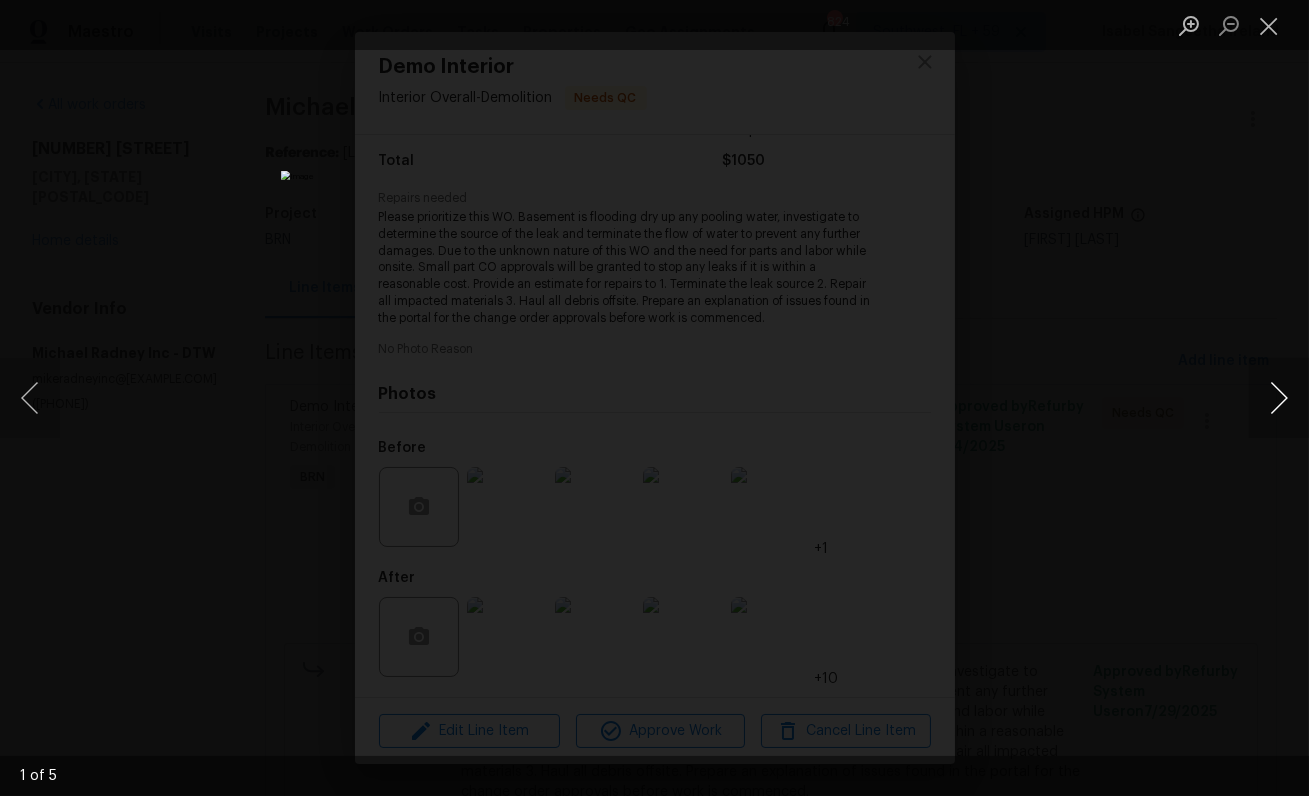 click at bounding box center [1279, 398] 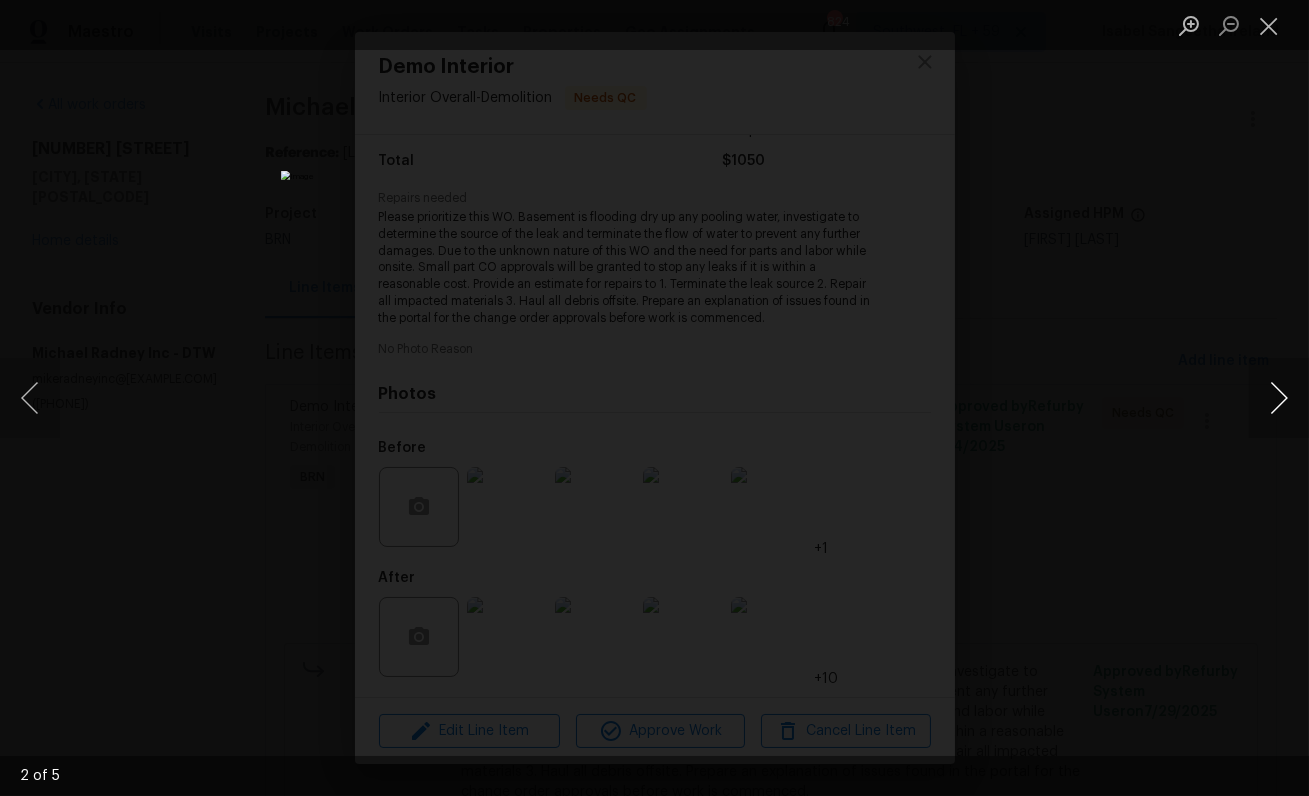 click at bounding box center [1279, 398] 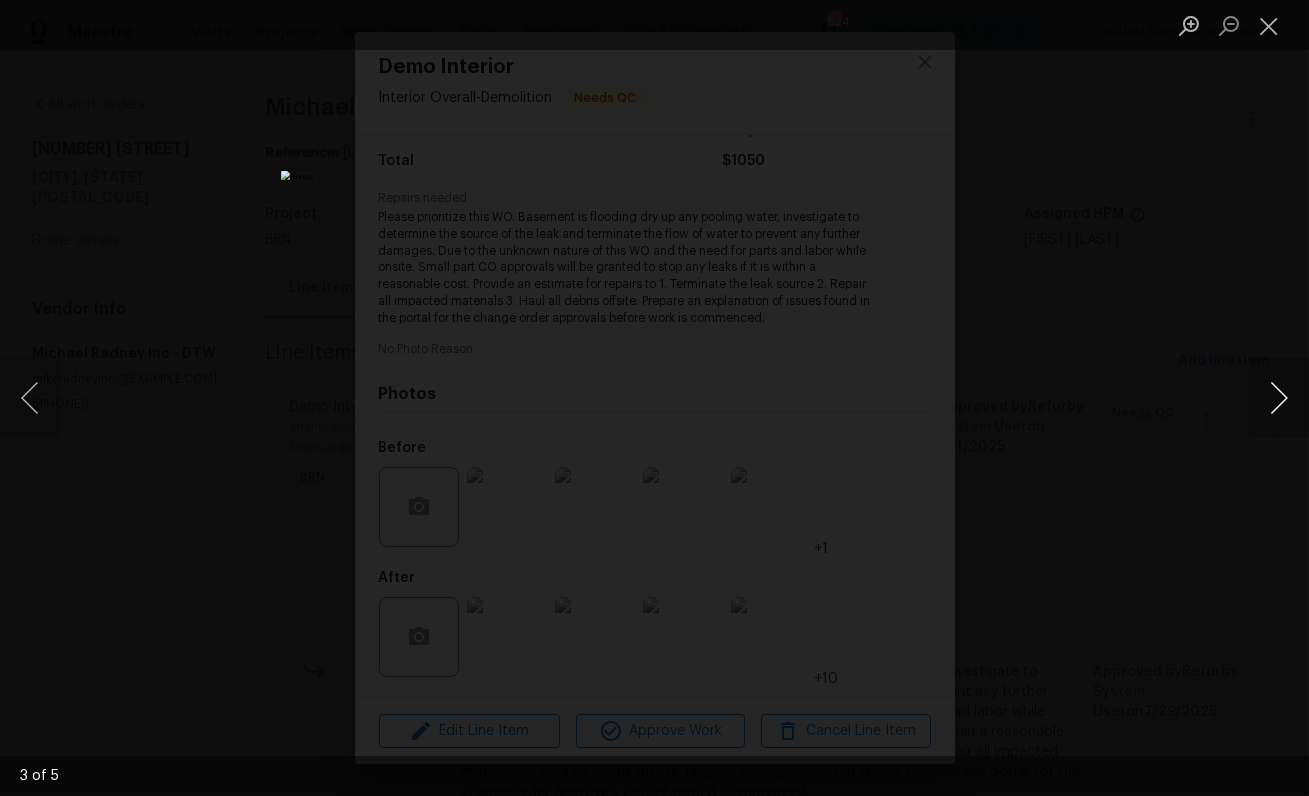 click at bounding box center (1279, 398) 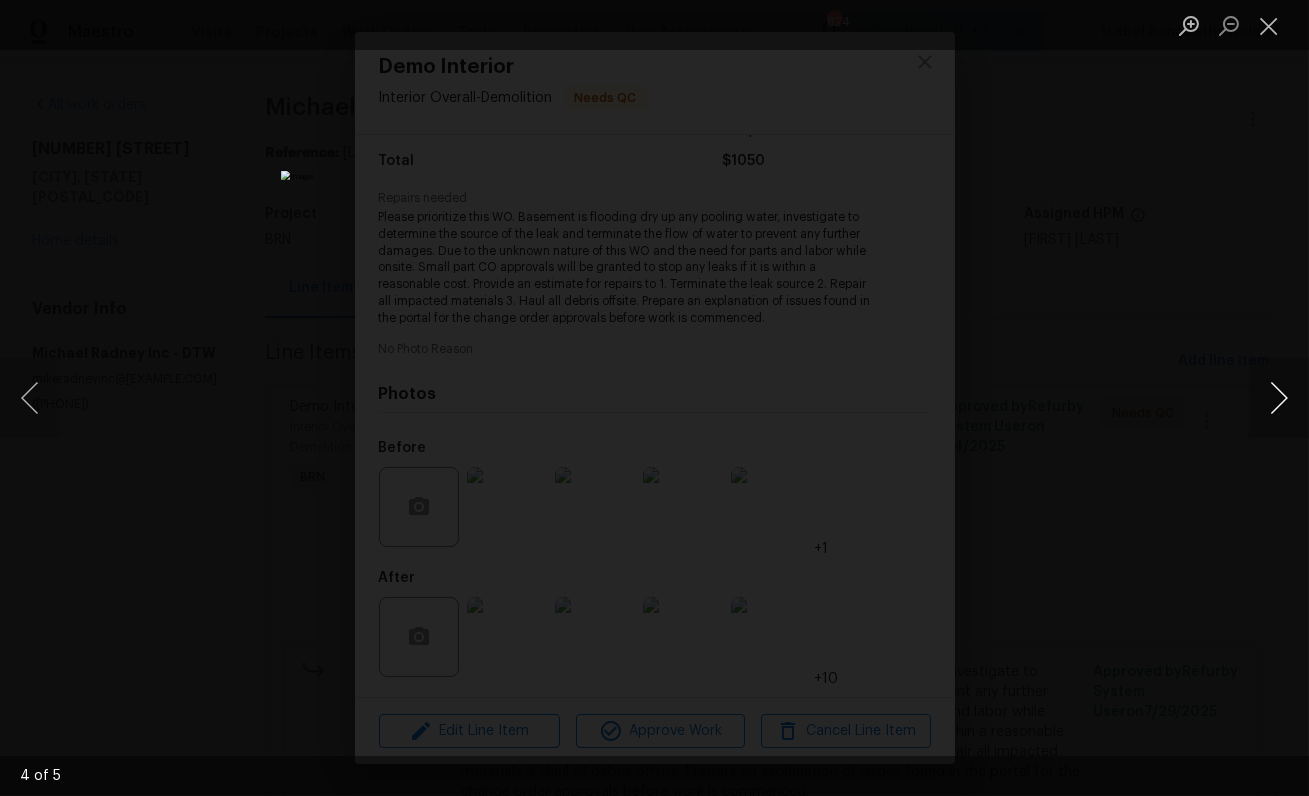 click at bounding box center [1279, 398] 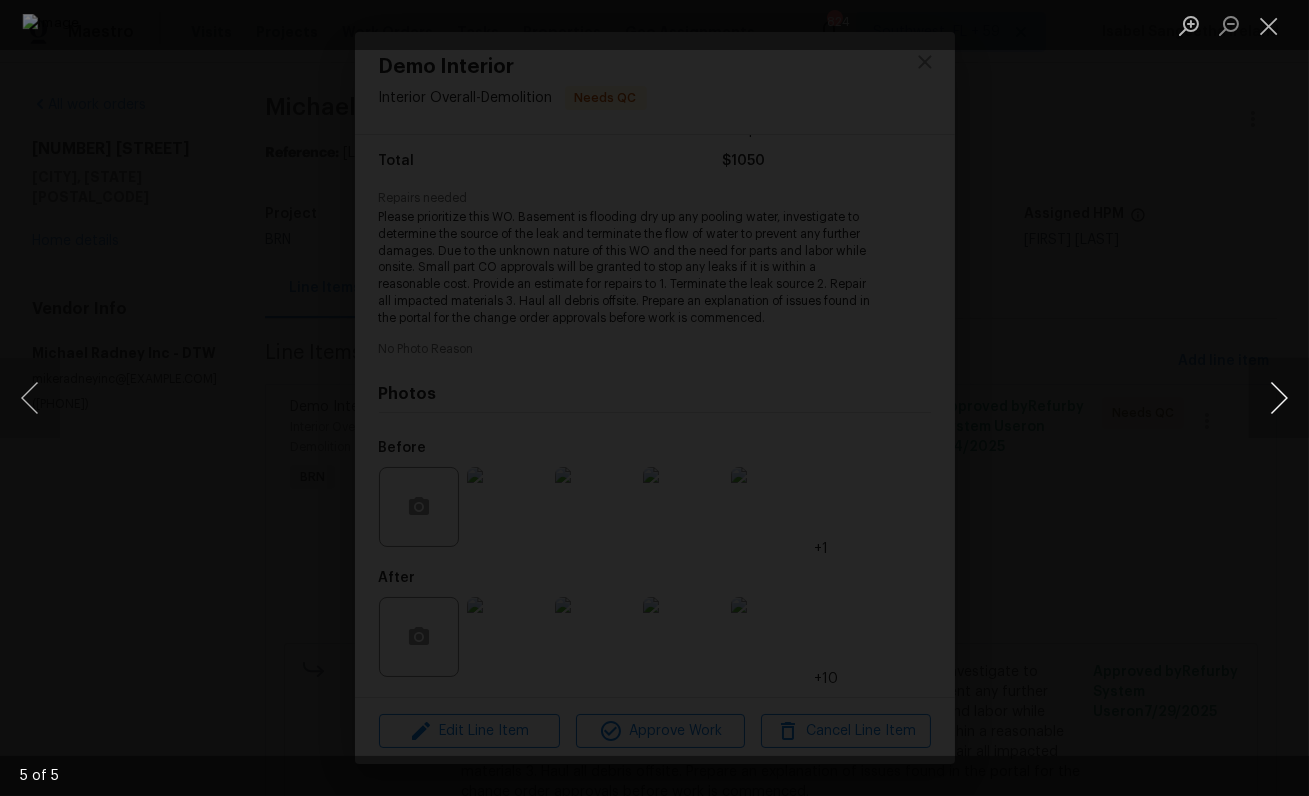 click at bounding box center (1279, 398) 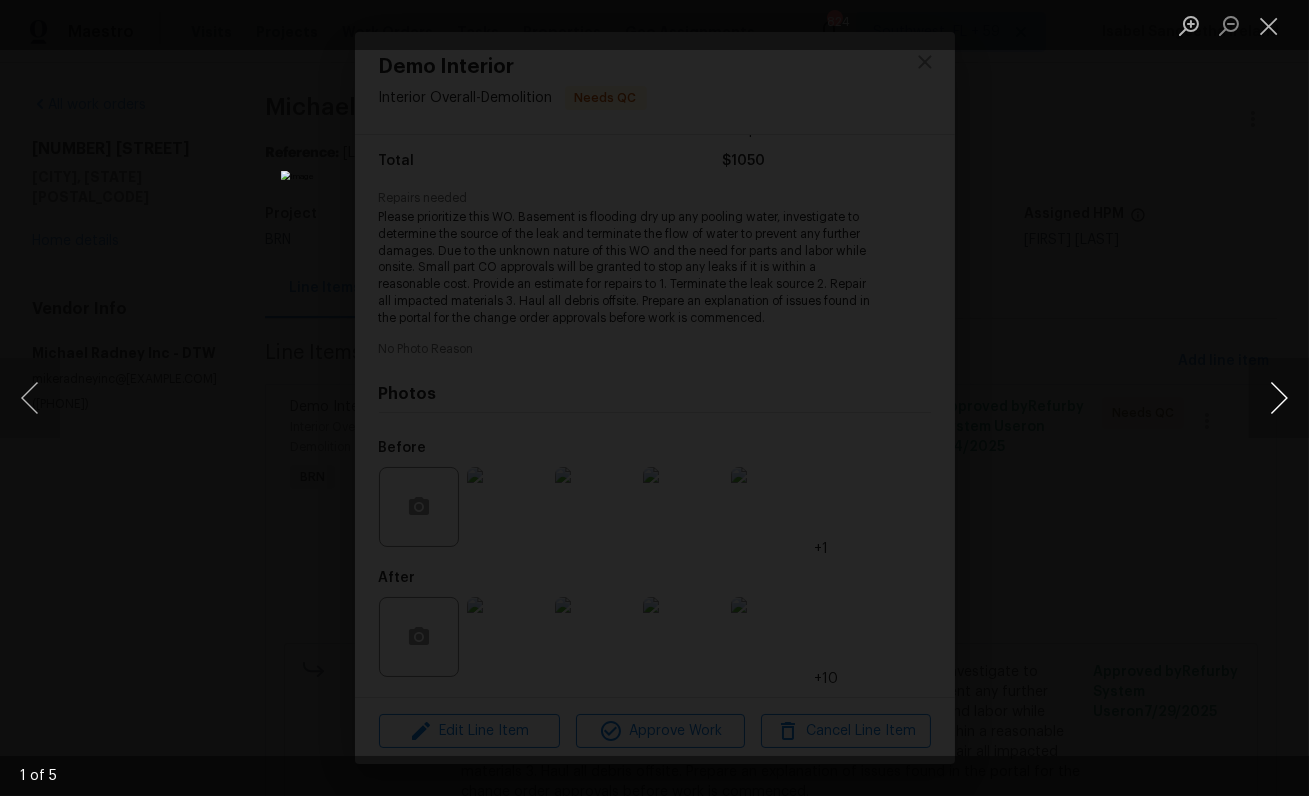 click at bounding box center [1279, 398] 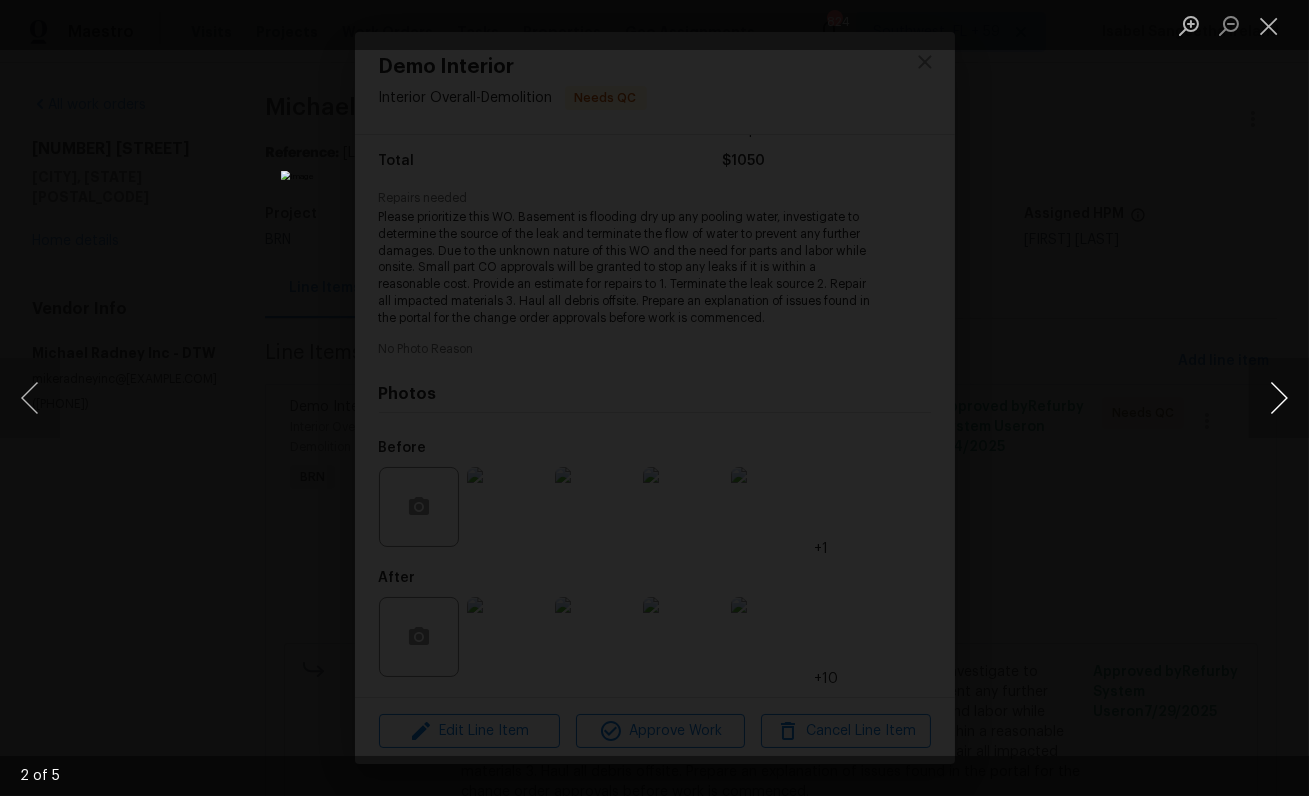 click at bounding box center (1279, 398) 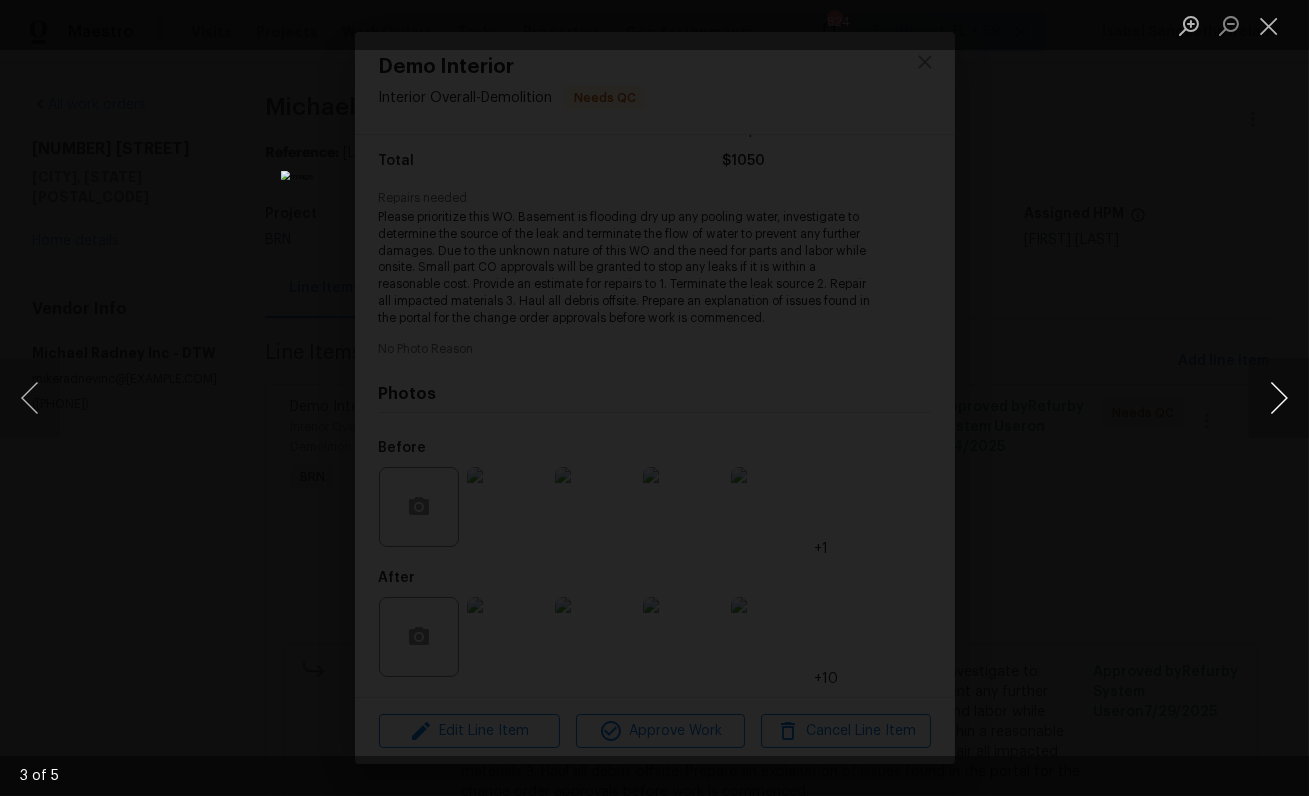 click at bounding box center (1279, 398) 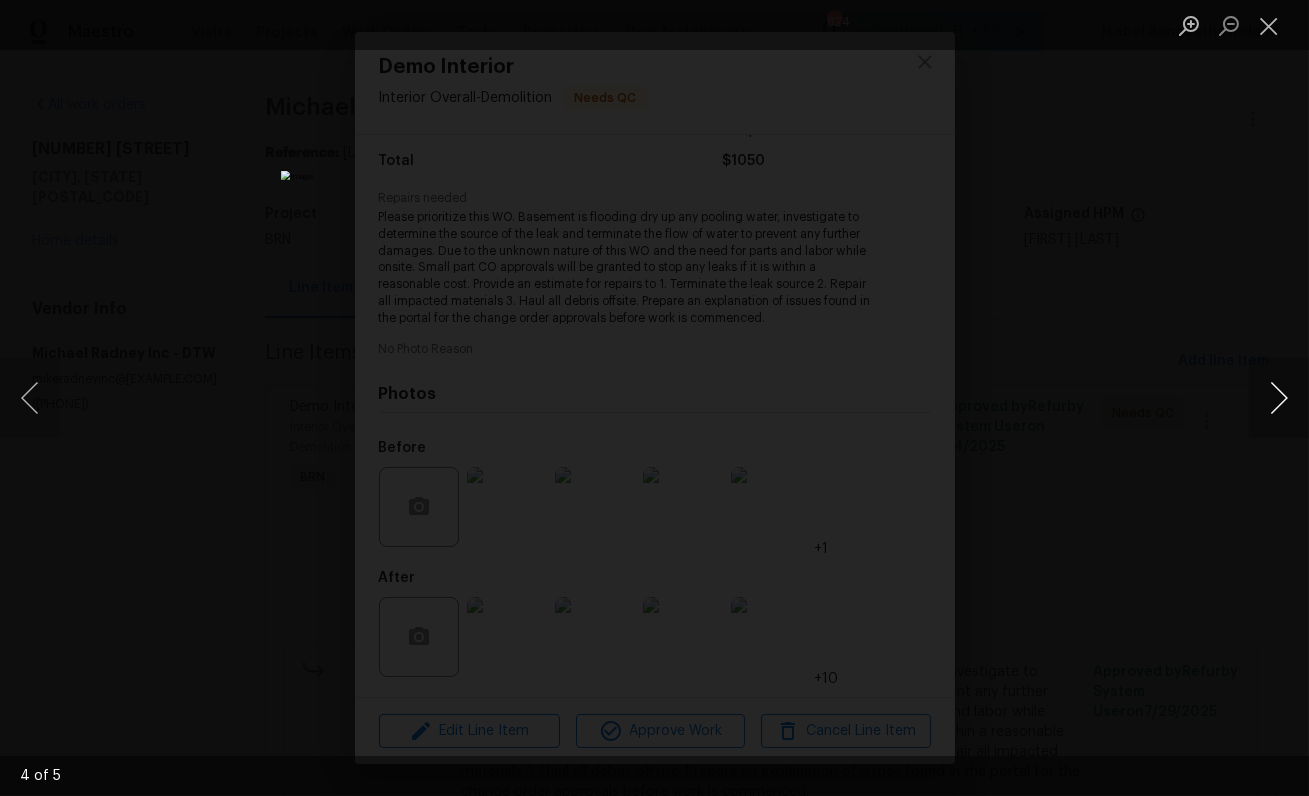 click at bounding box center [1279, 398] 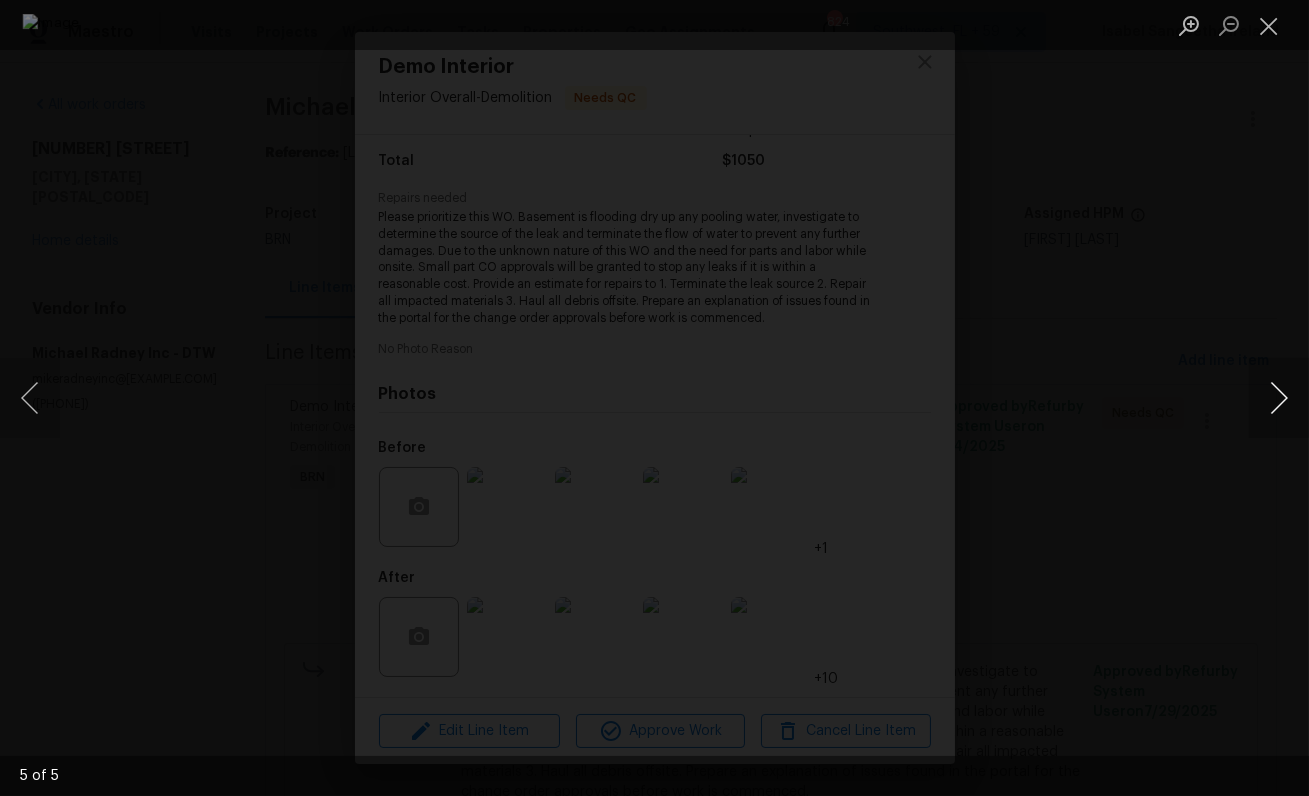 click at bounding box center (1279, 398) 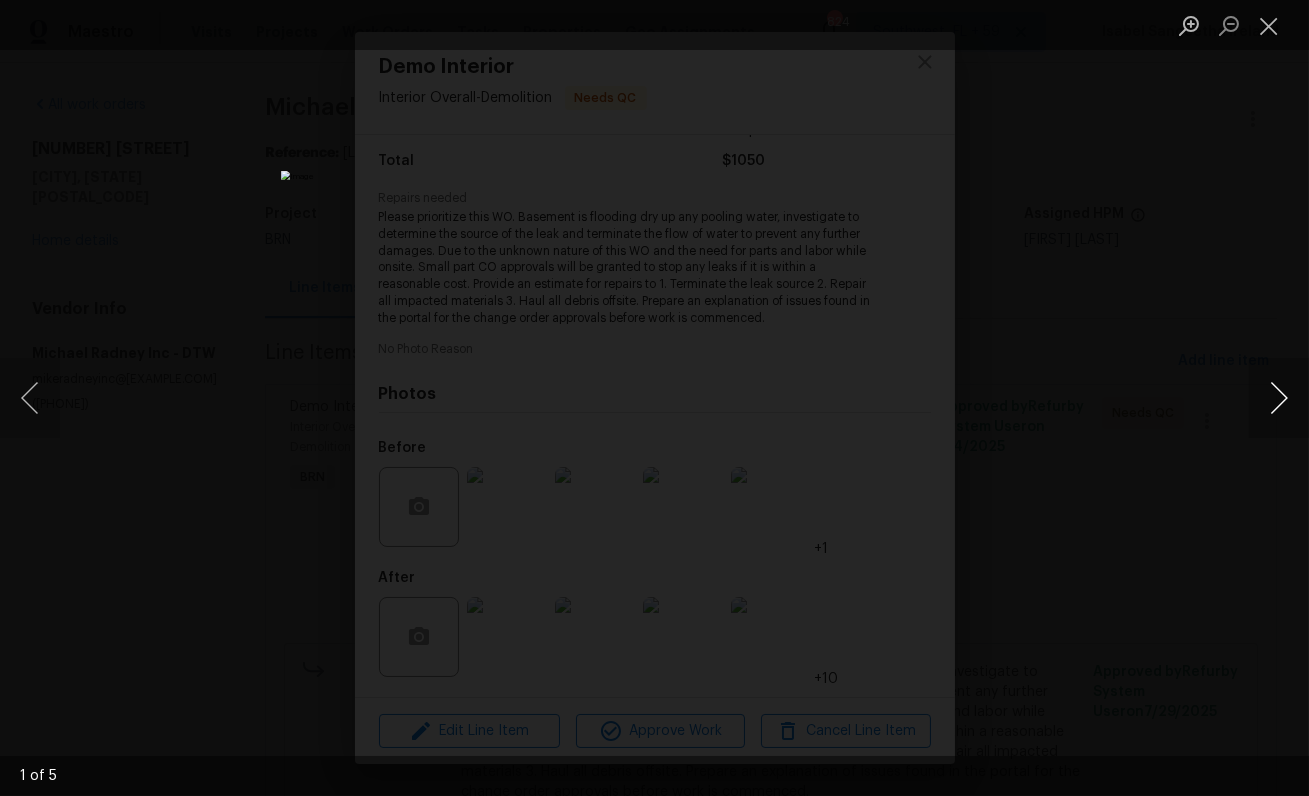 click at bounding box center (1279, 398) 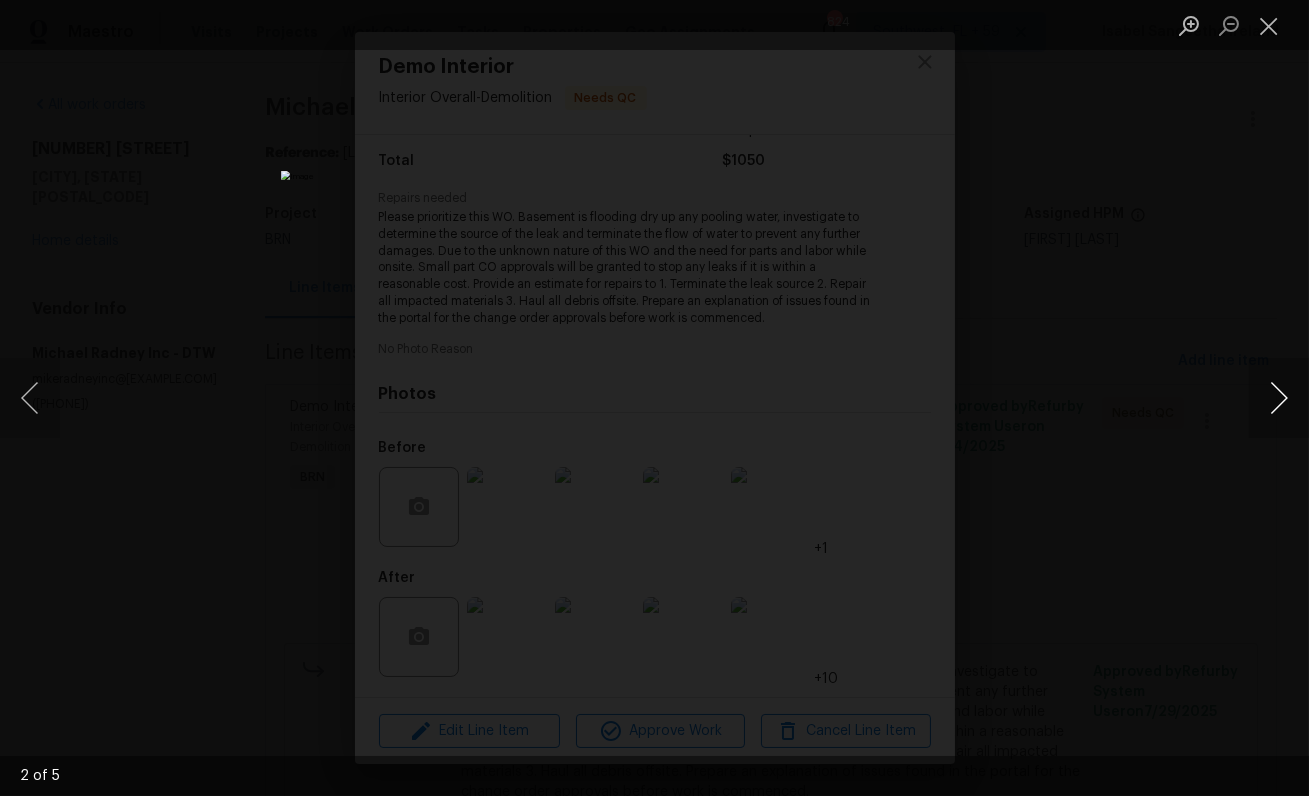 click at bounding box center (1279, 398) 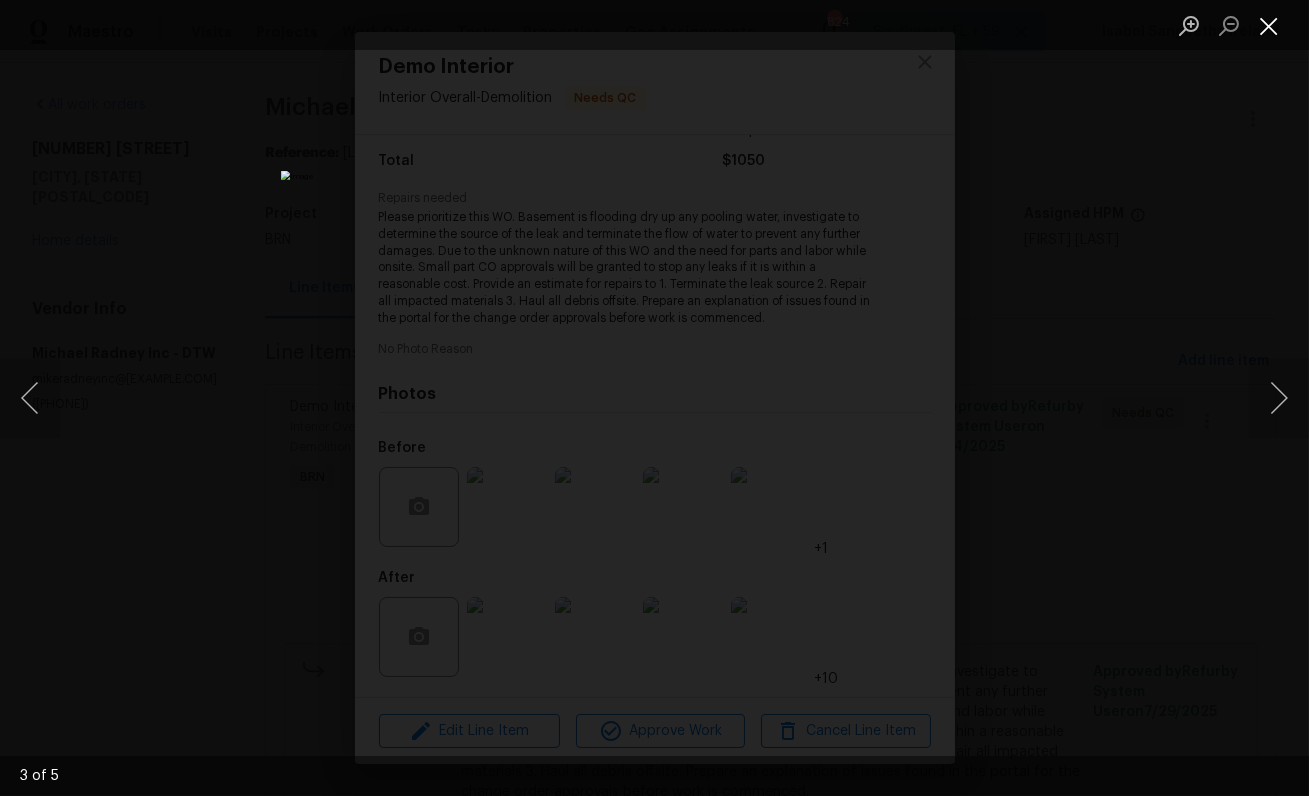 click at bounding box center [1269, 25] 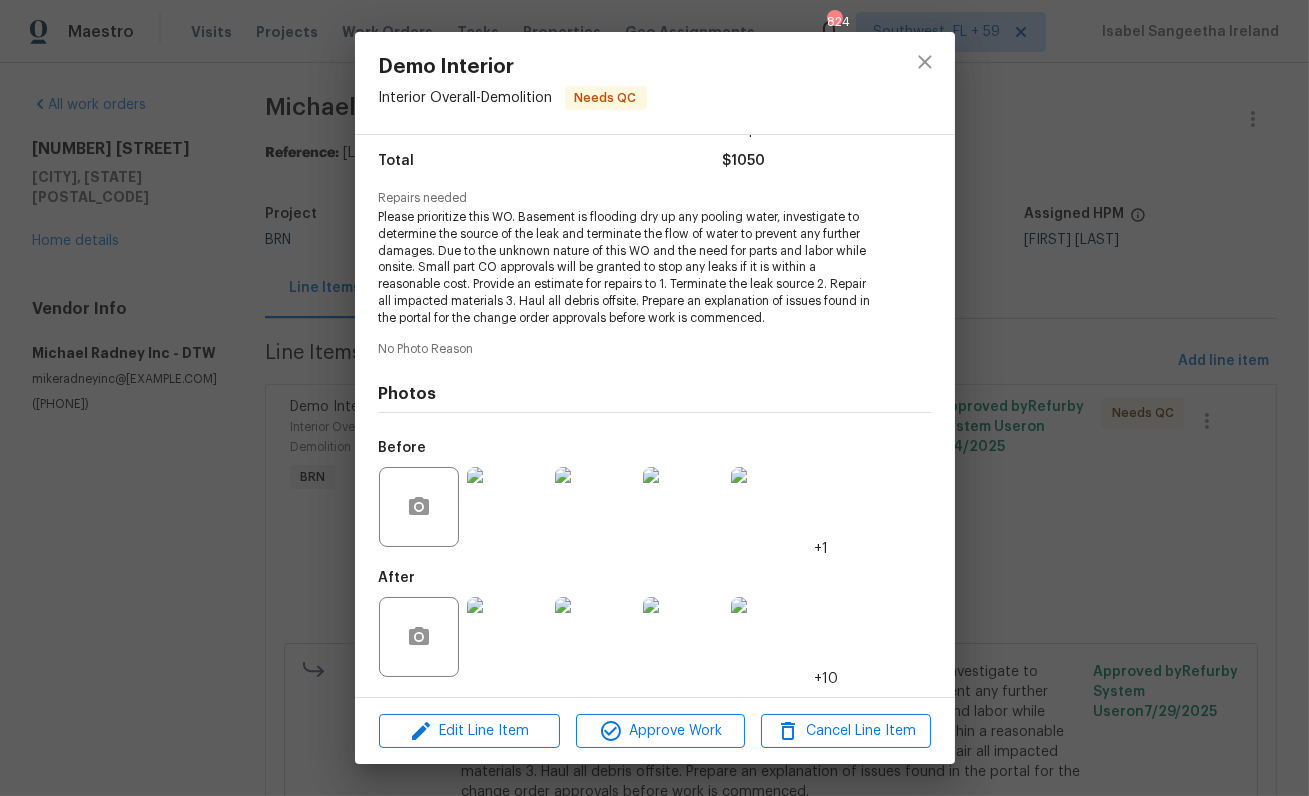 click on "Demo Interior Interior Overall  -  Demolition Needs QC Vendor Michael Radney Inc Account Category BINSR Cost $1050 x 1 count $1050 Labor $0 Total $1050 Repairs needed Please prioritize this WO. Basement is flooding dry up any pooling water, investigate to determine the source of the leak and terminate the flow of water to prevent any further damages. Due to the unknown nature of this WO and the need for parts and labor while onsite. Small part CO approvals will be granted to stop any leaks if it is within a reasonable cost. Provide an estimate for repairs to 1. Terminate the leak source 2. Repair all impacted materials 3. Haul all debris offsite. Prepare an explanation of issues found in the portal for the change order approvals before work is commenced. No Photo Reason   Photos Before  +1 After  +10  Edit Line Item  Approve Work  Cancel Line Item" at bounding box center (654, 398) 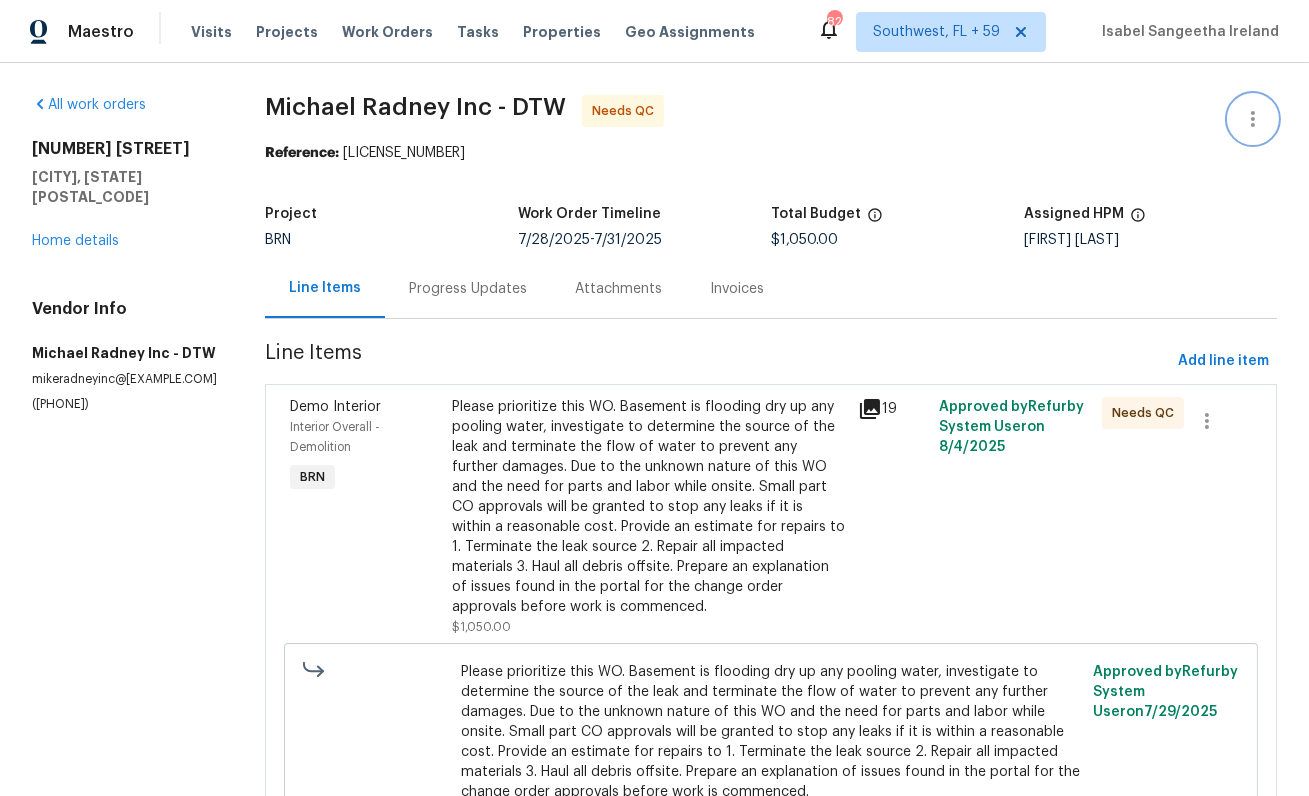click 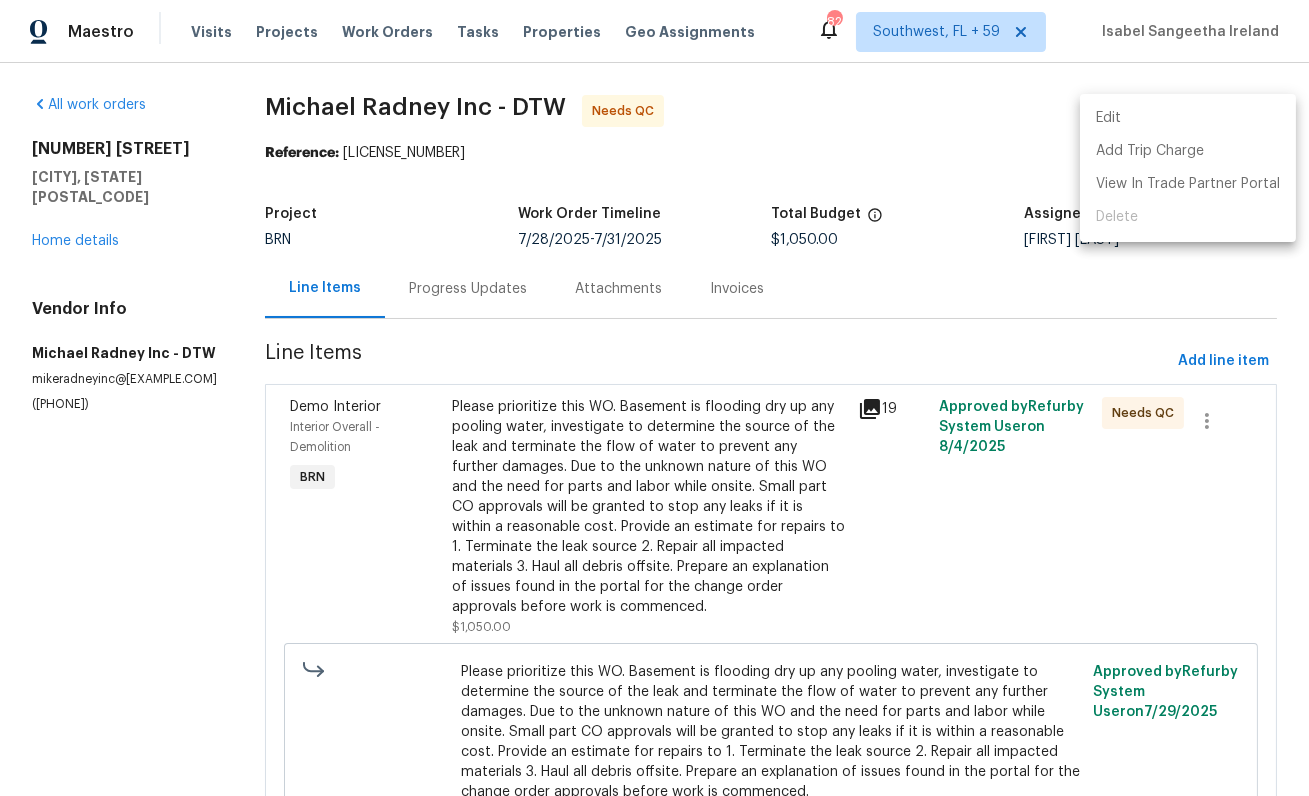 click on "Edit" at bounding box center [1188, 118] 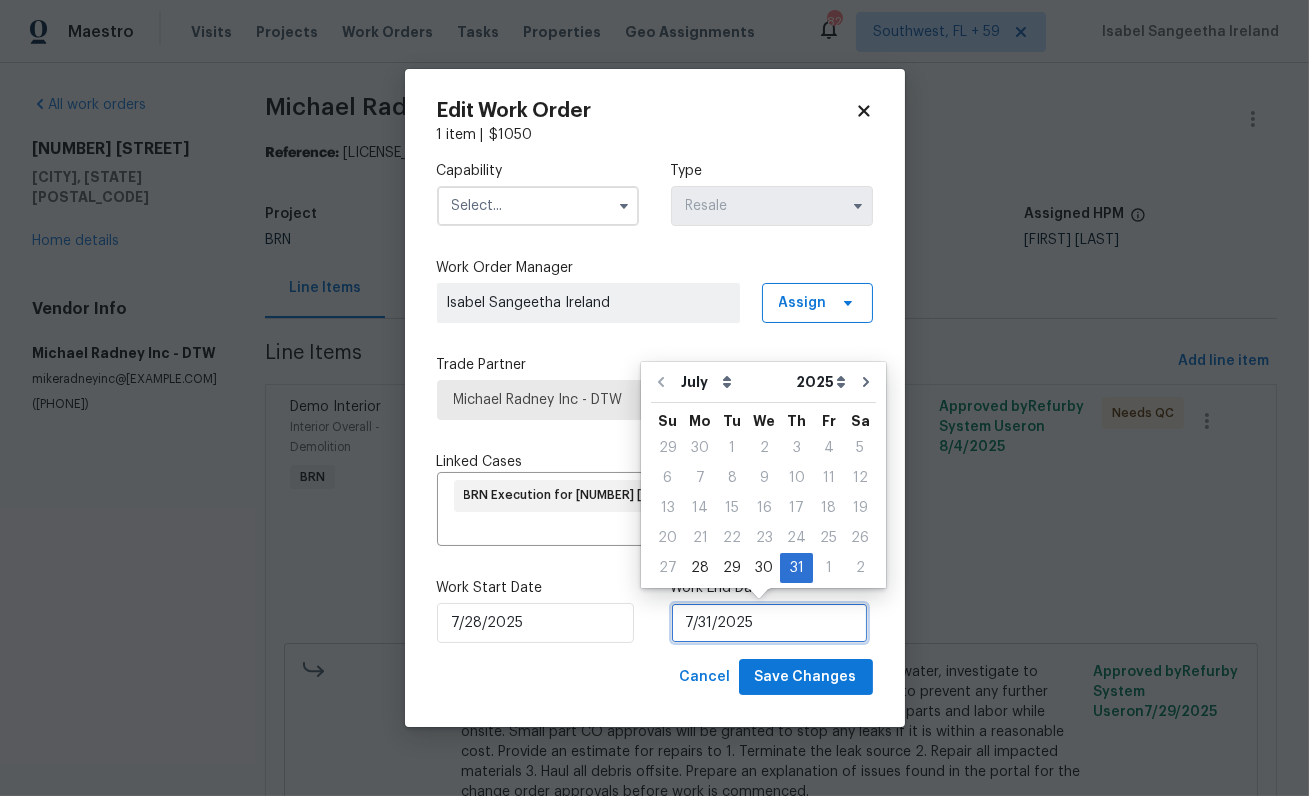 click on "7/31/2025" at bounding box center [769, 623] 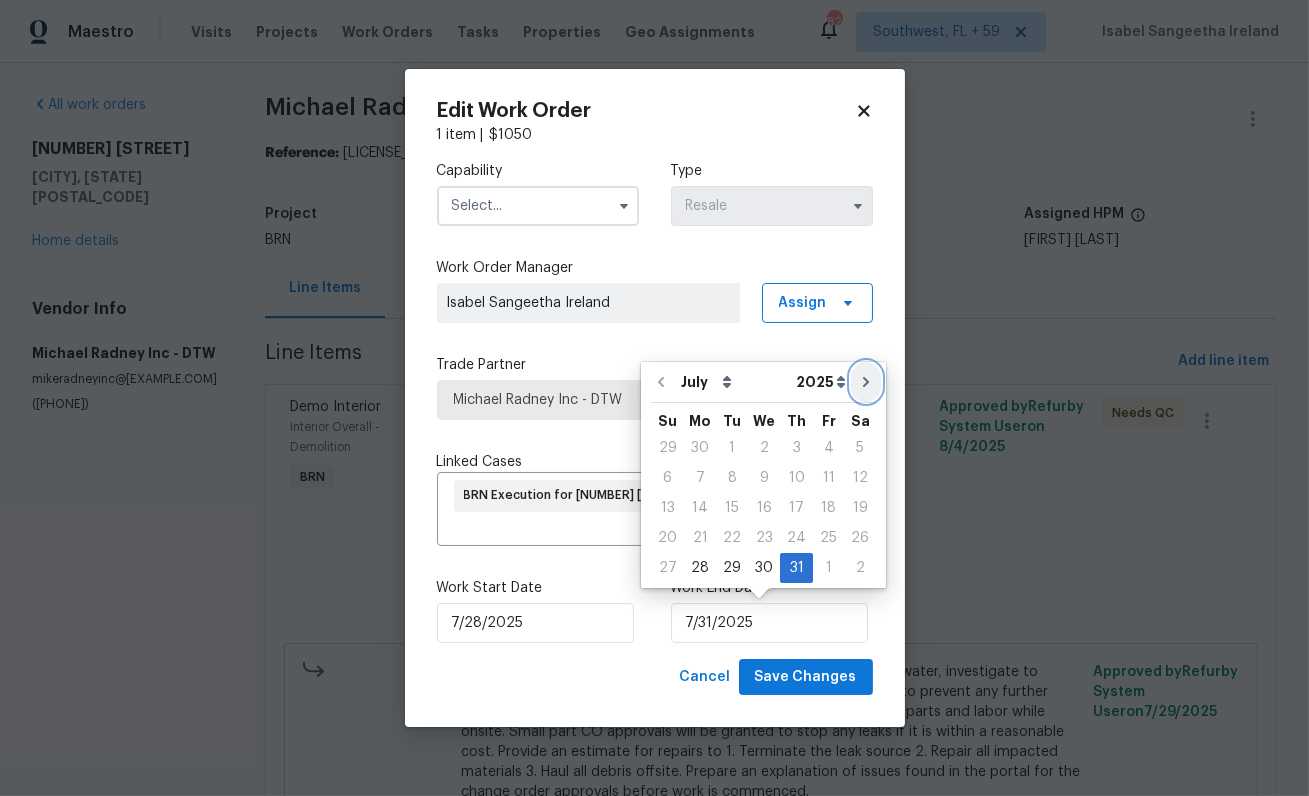 click 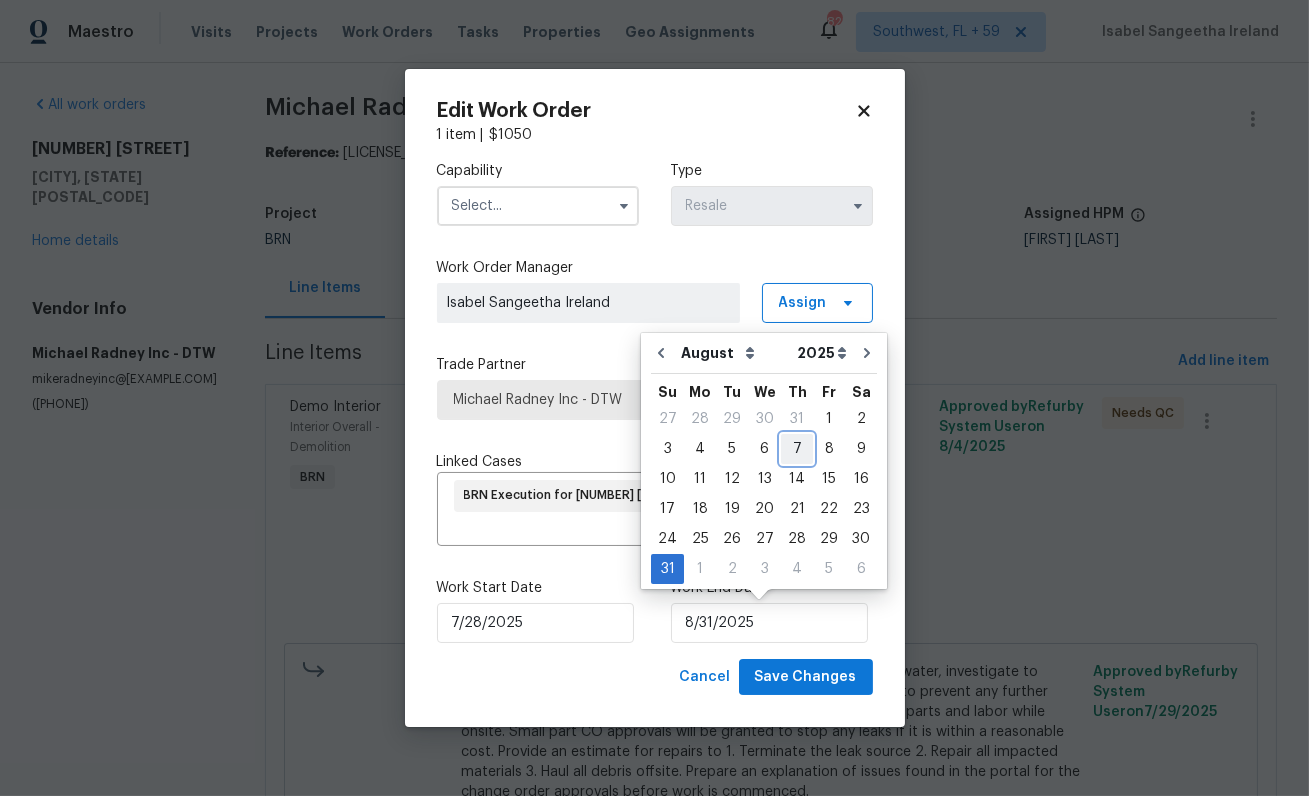click on "7" at bounding box center [797, 449] 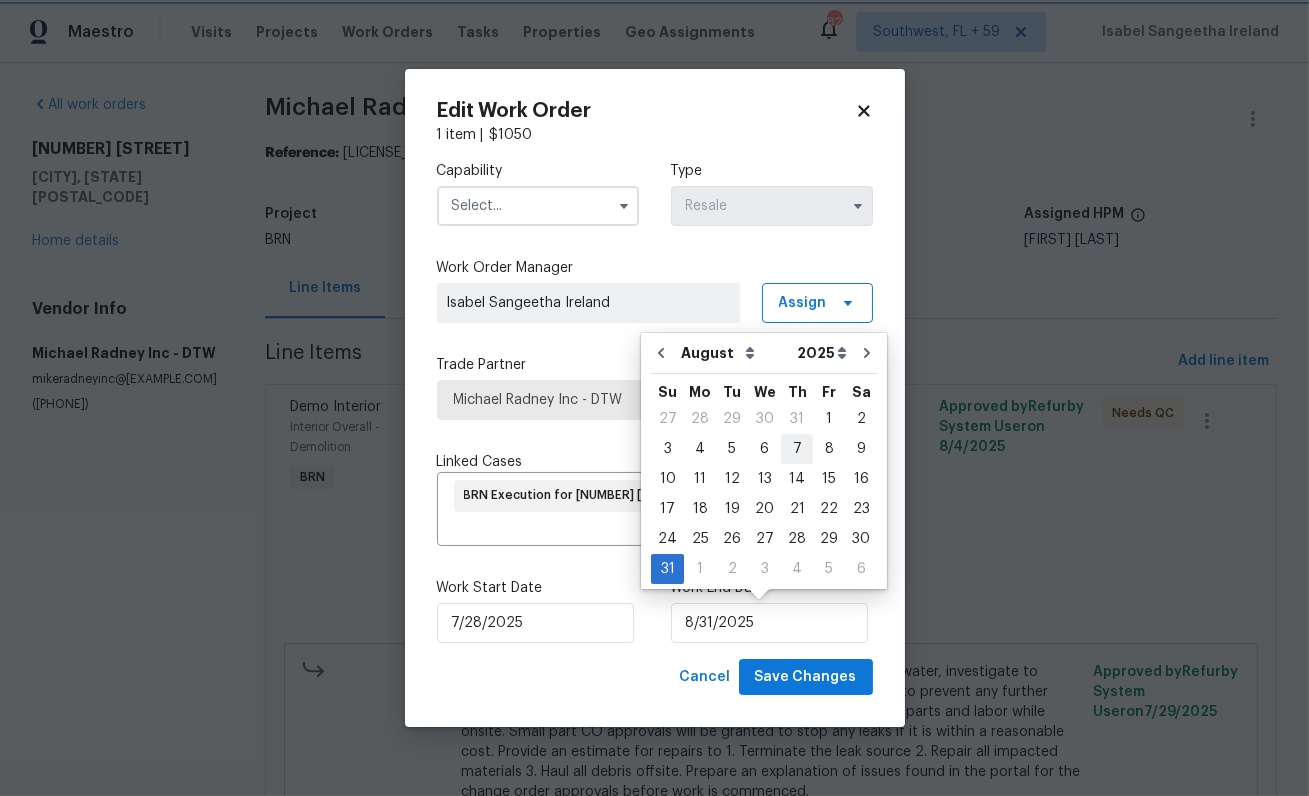 type on "8/7/2025" 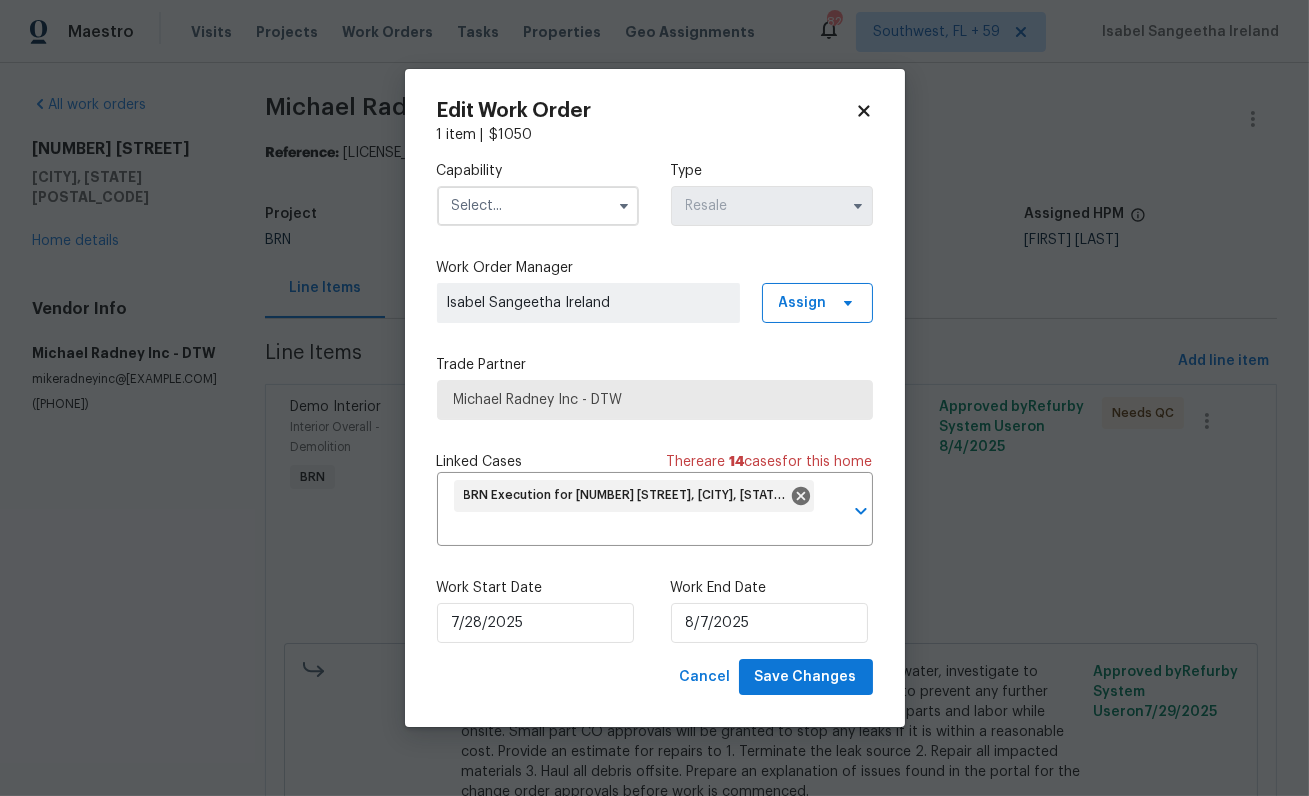 click at bounding box center [538, 206] 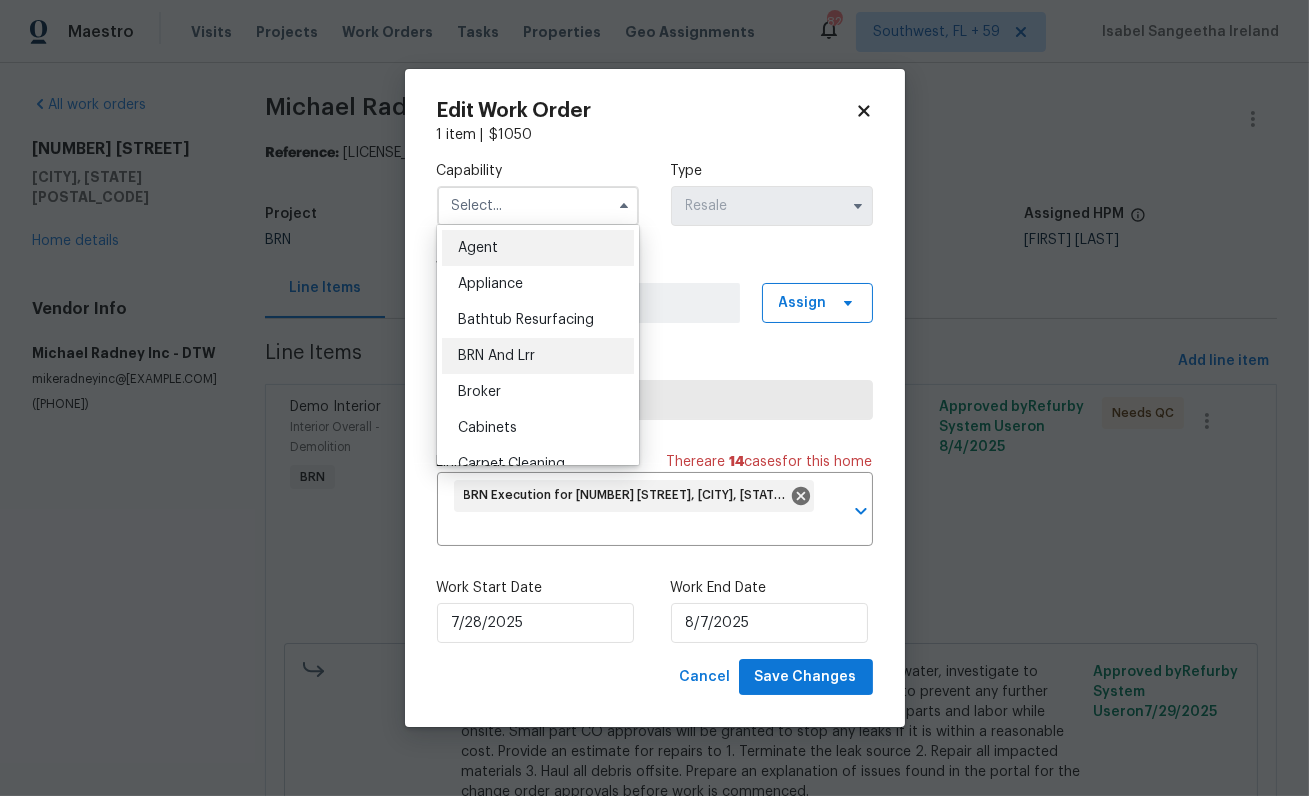 click on "BRN And Lrr" at bounding box center [538, 356] 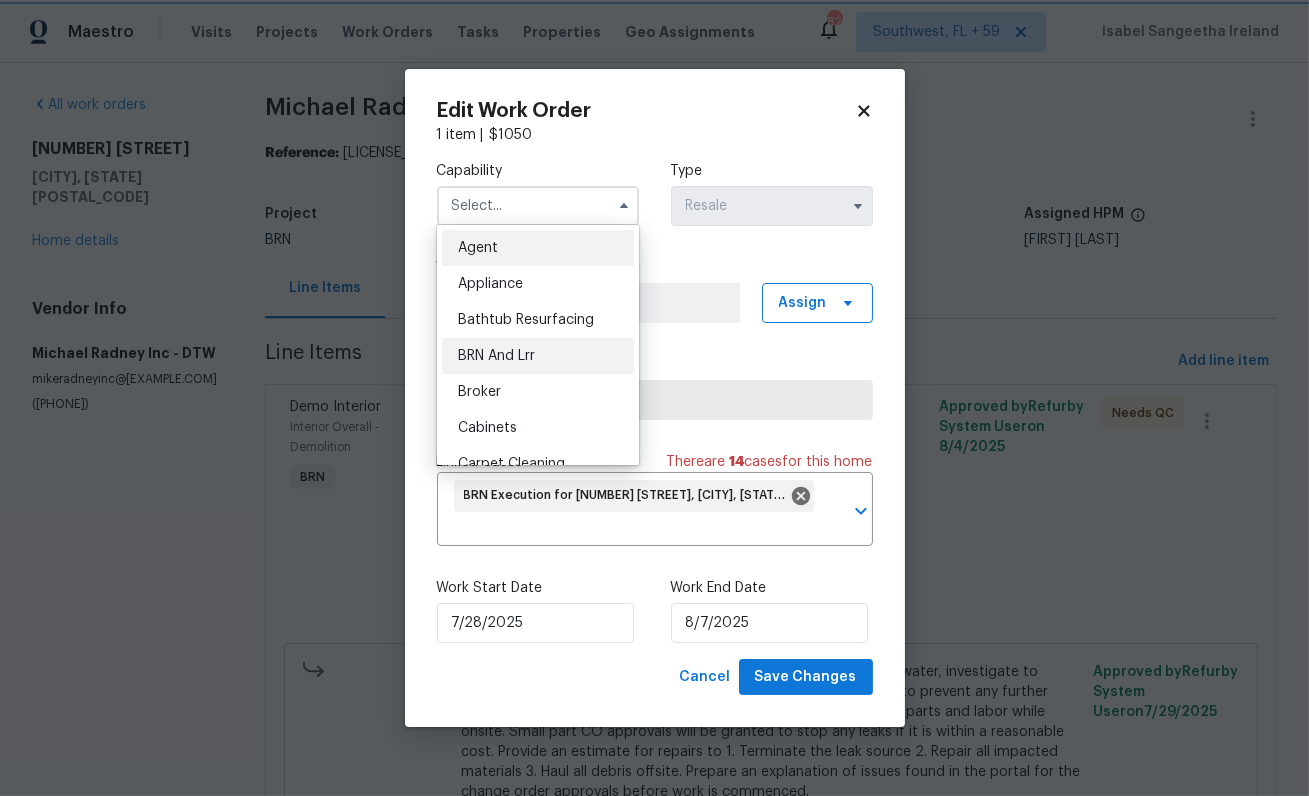 type on "BRN And Lrr" 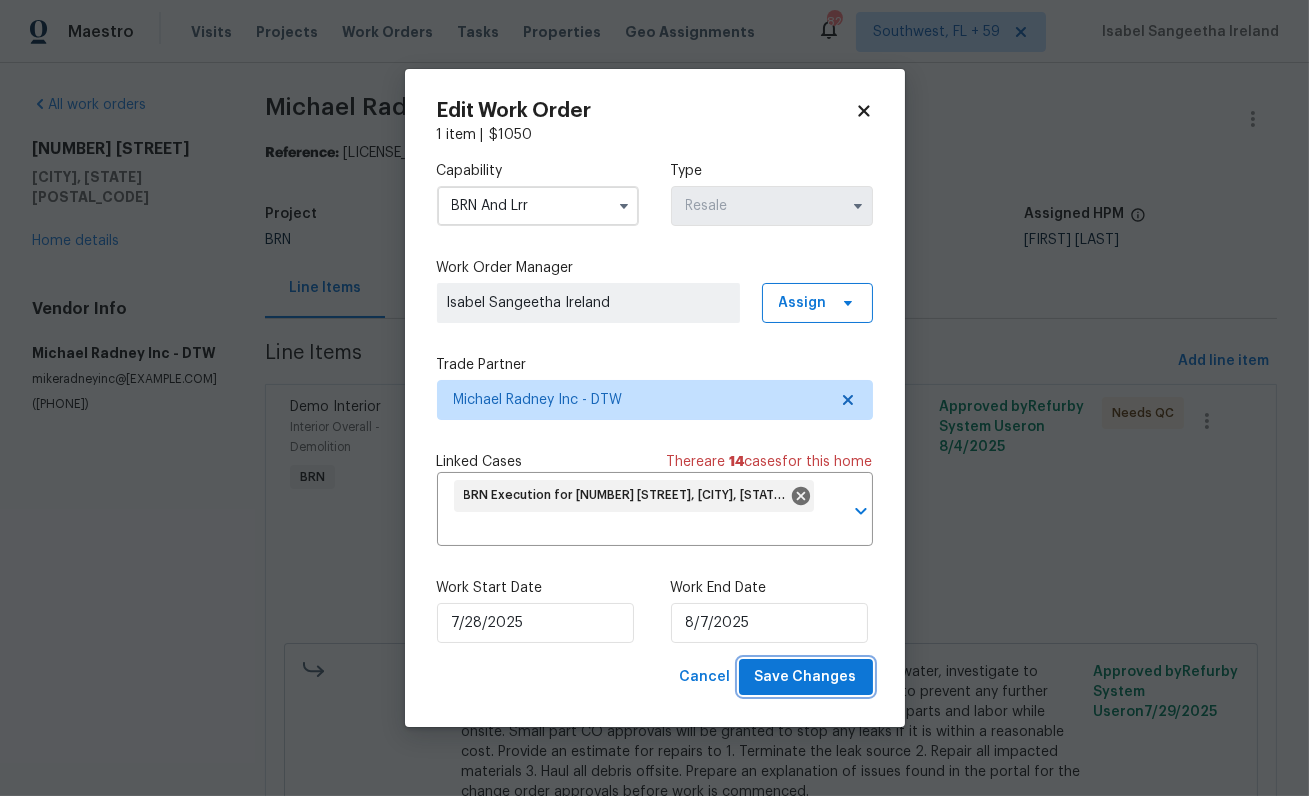 click on "Save Changes" at bounding box center (806, 677) 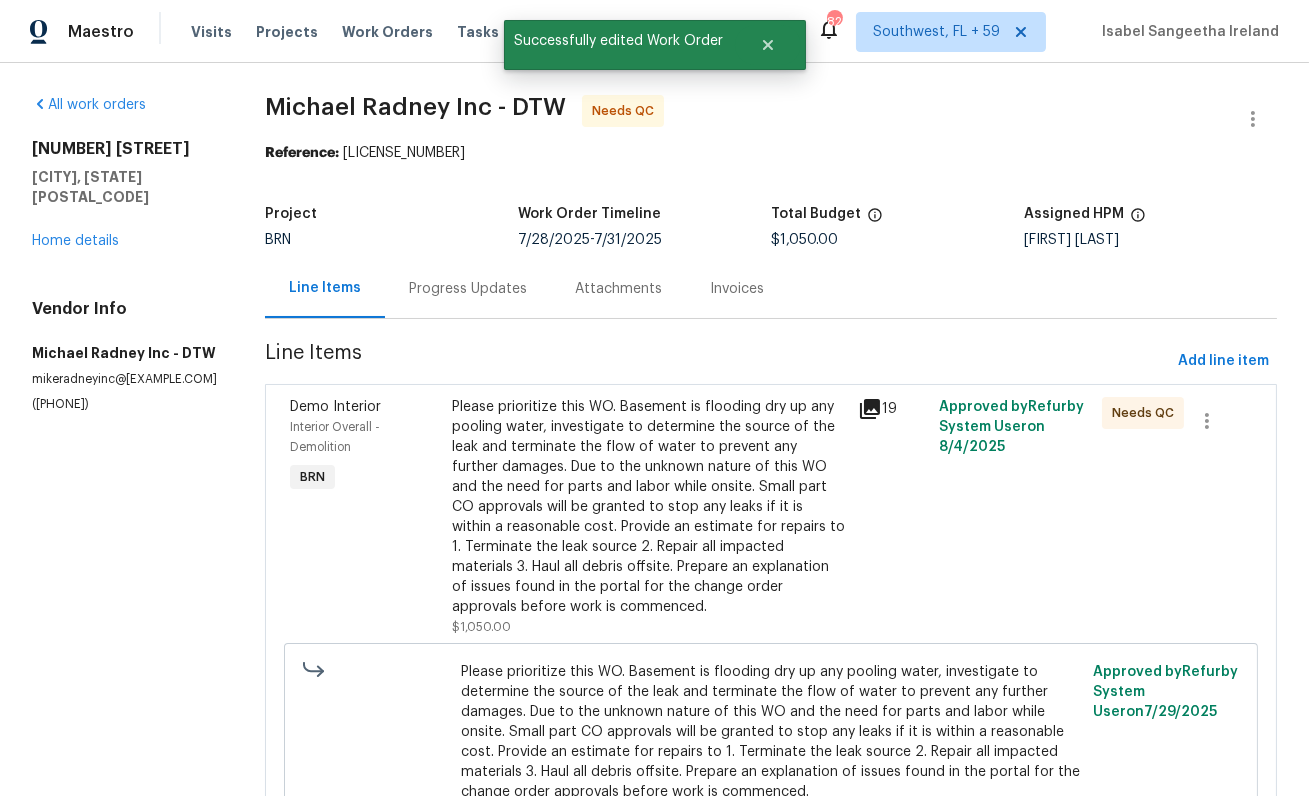 click on "Please prioritize this WO. Basement is flooding dry up any pooling water, investigate to determine the source of the leak and terminate the flow of water to prevent any further damages. Due to the unknown nature of this WO and the need for parts and labor while onsite. Small part CO approvals will be granted to stop any leaks if it is within a reasonable cost. Provide an estimate for repairs to 1. Terminate the leak source 2. Repair all impacted materials 3. Haul all debris offsite. Prepare an explanation of issues found in the portal for the change order approvals before work is commenced." at bounding box center [649, 507] 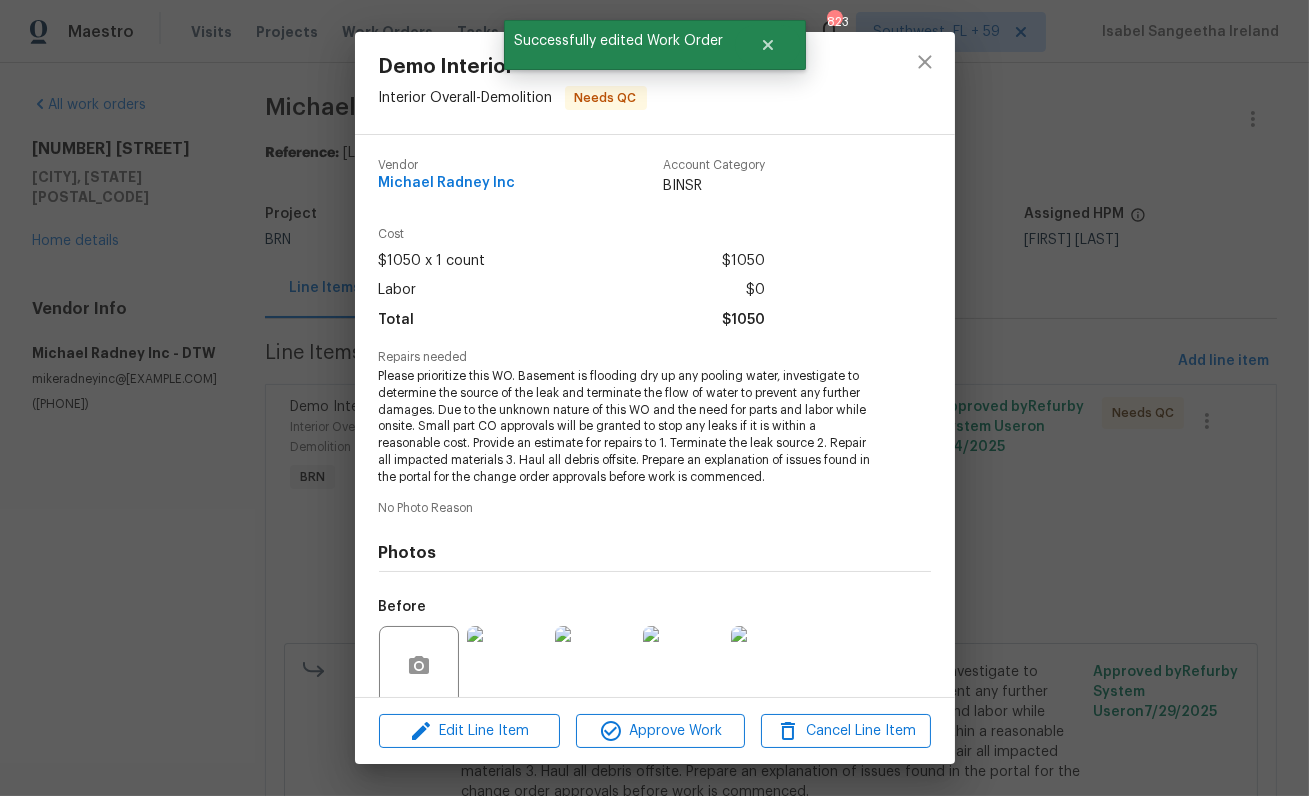 scroll, scrollTop: 160, scrollLeft: 0, axis: vertical 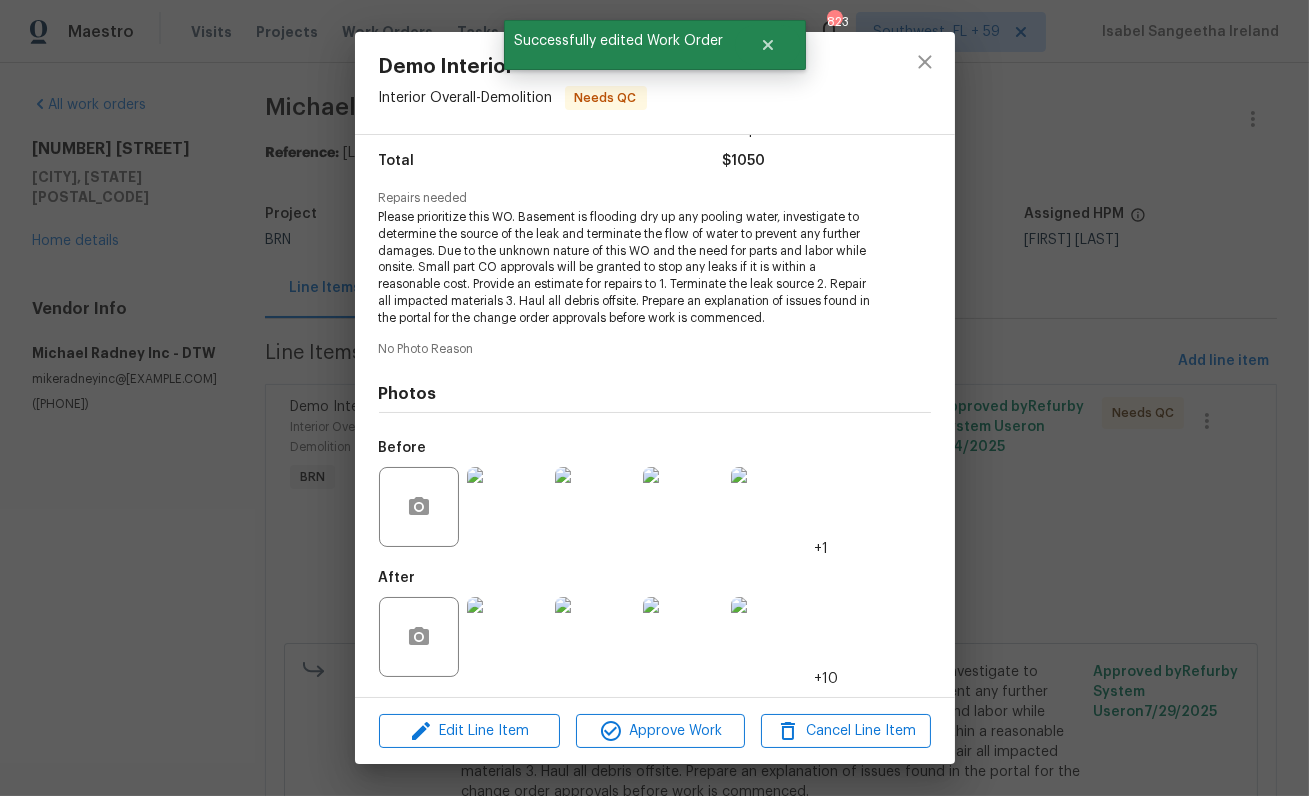click at bounding box center (507, 637) 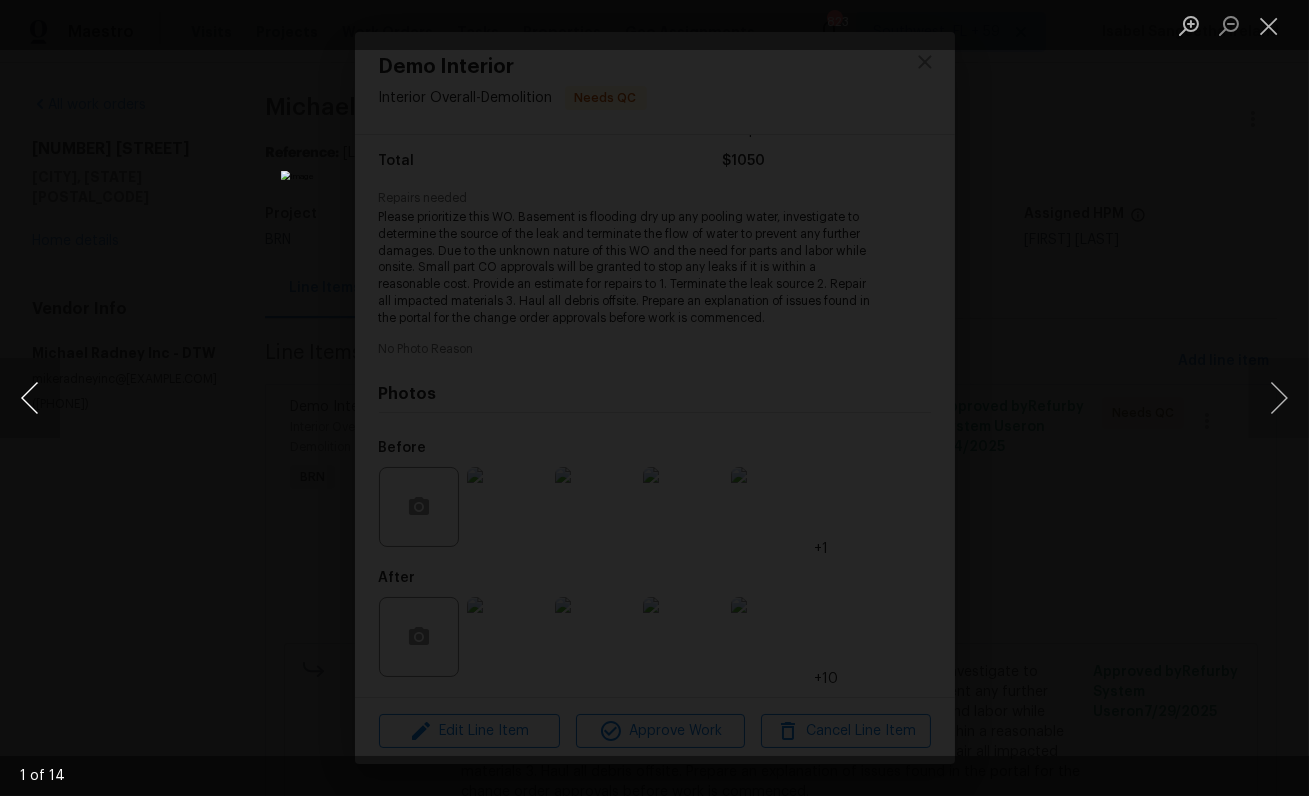 click at bounding box center (30, 398) 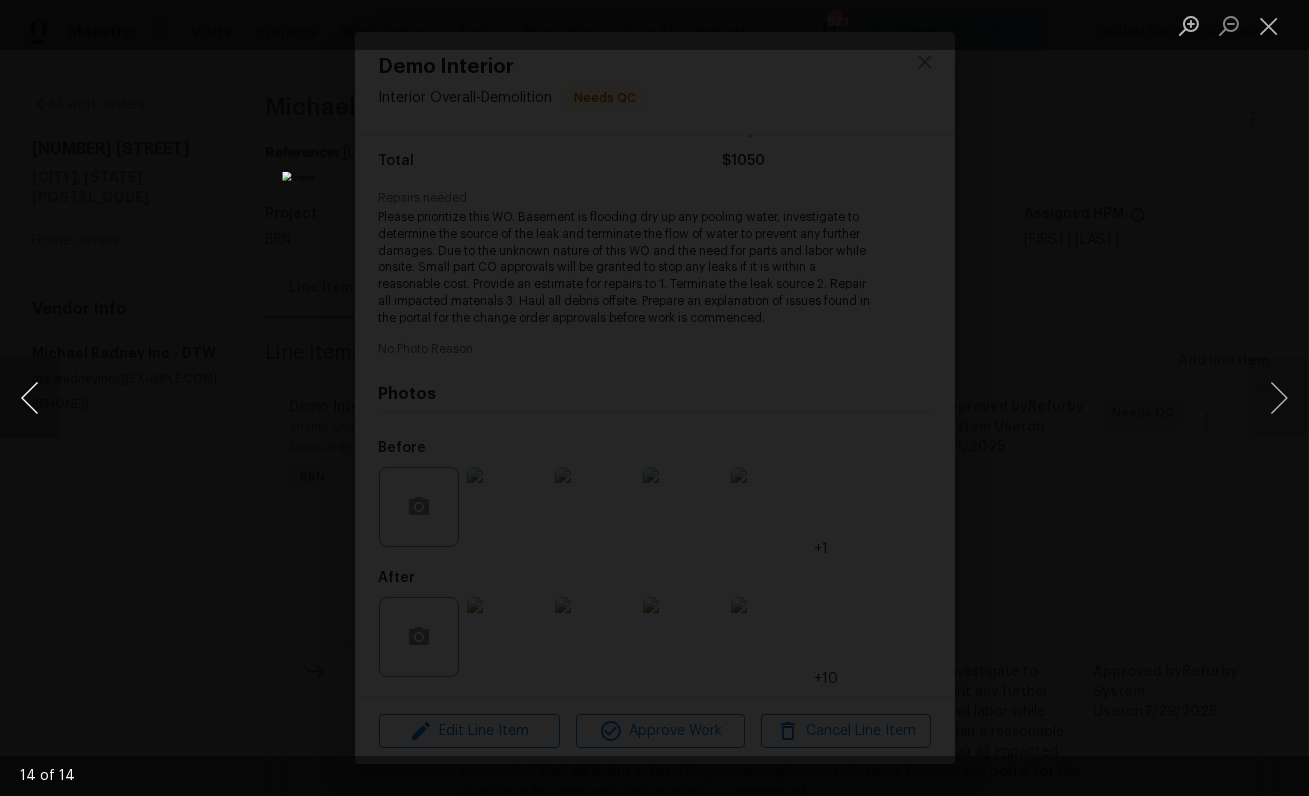 click at bounding box center [30, 398] 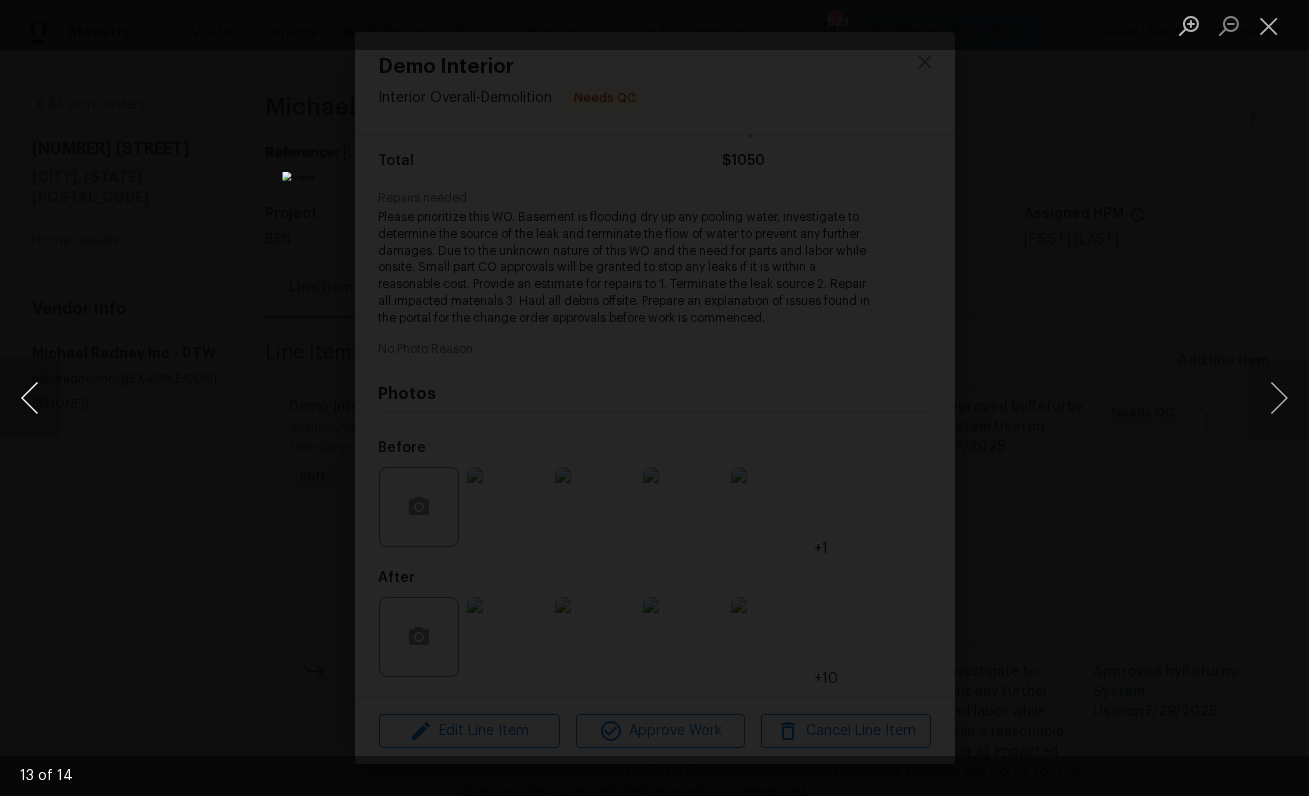 click at bounding box center [30, 398] 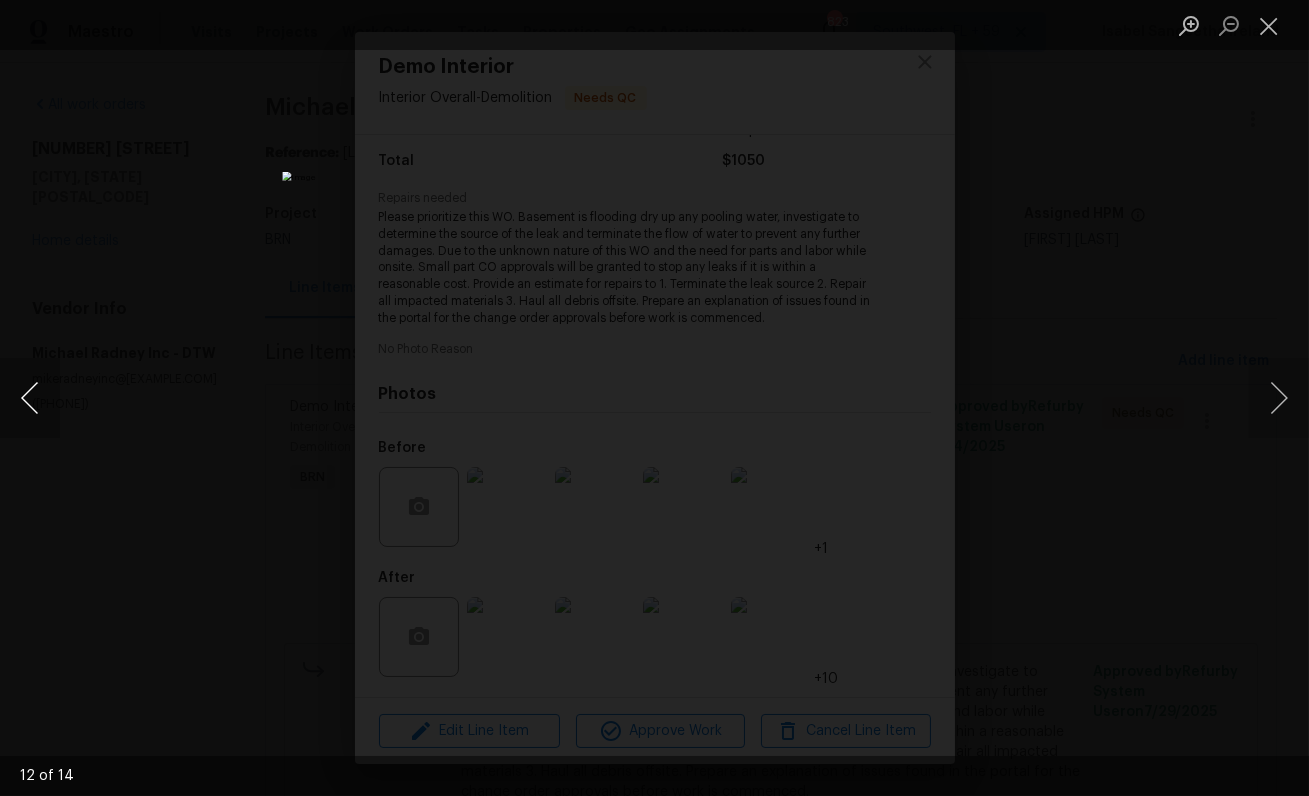 click at bounding box center [30, 398] 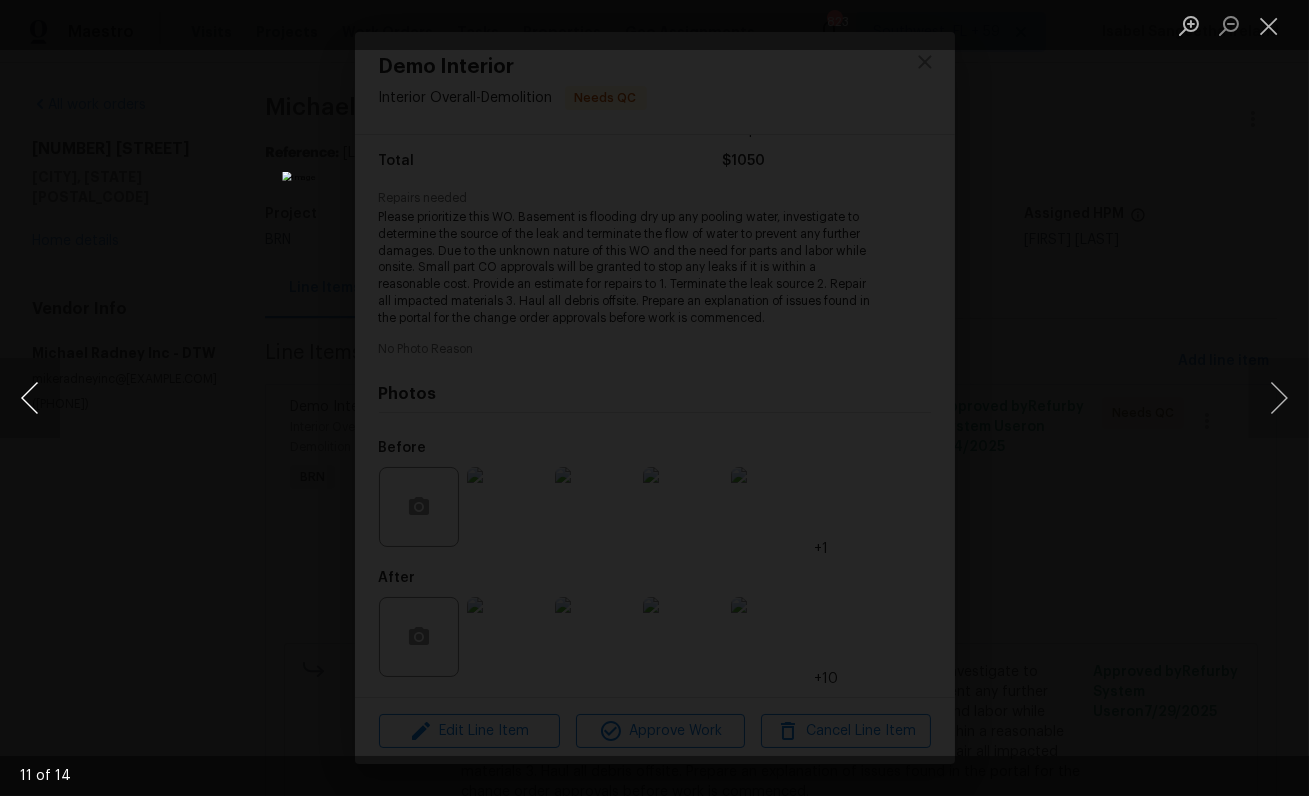 click at bounding box center [30, 398] 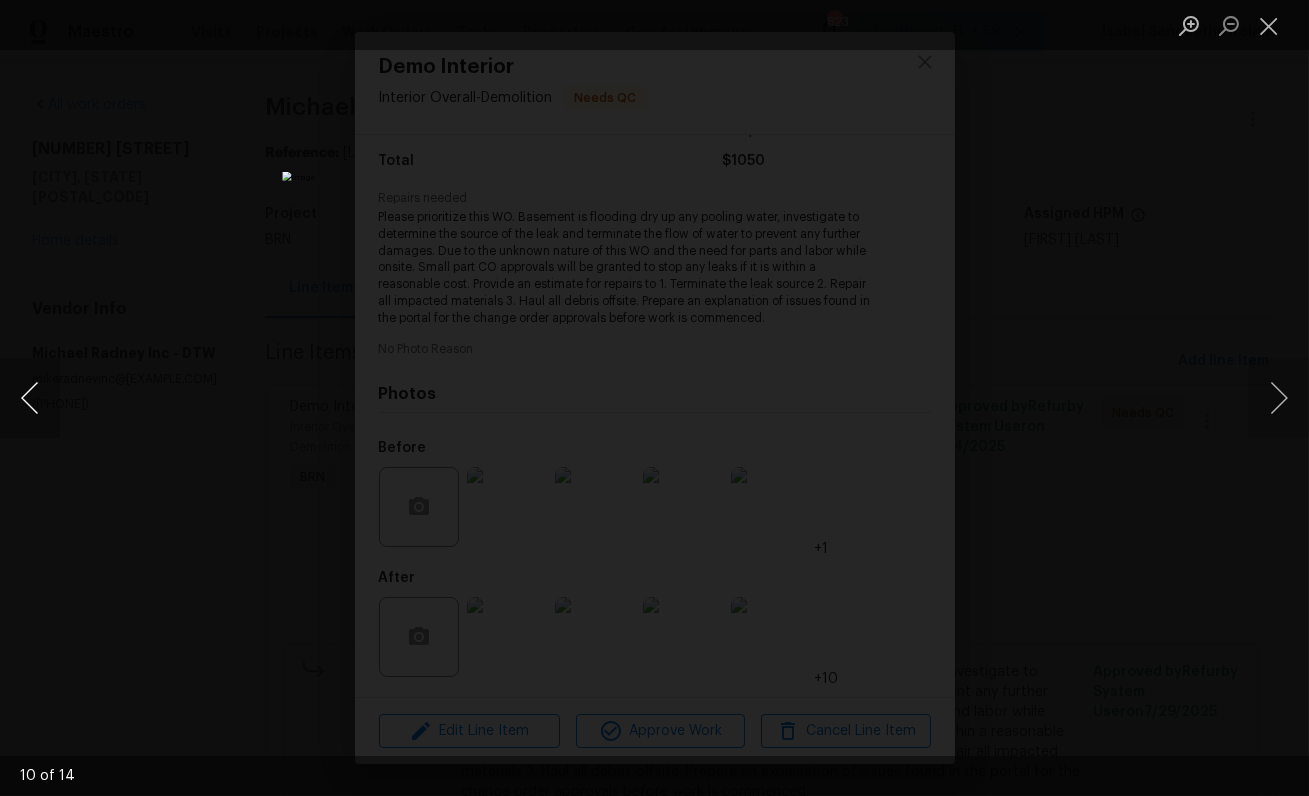 click at bounding box center [30, 398] 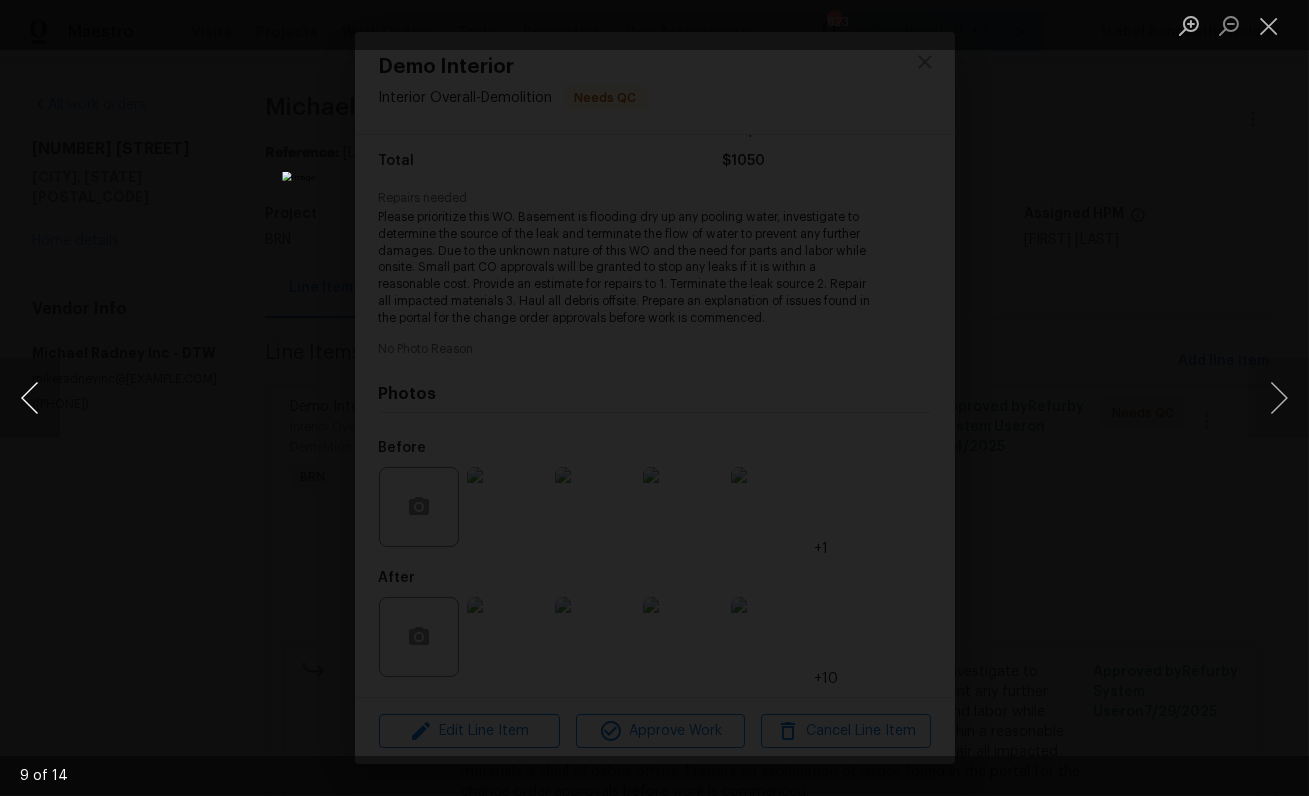 click at bounding box center [30, 398] 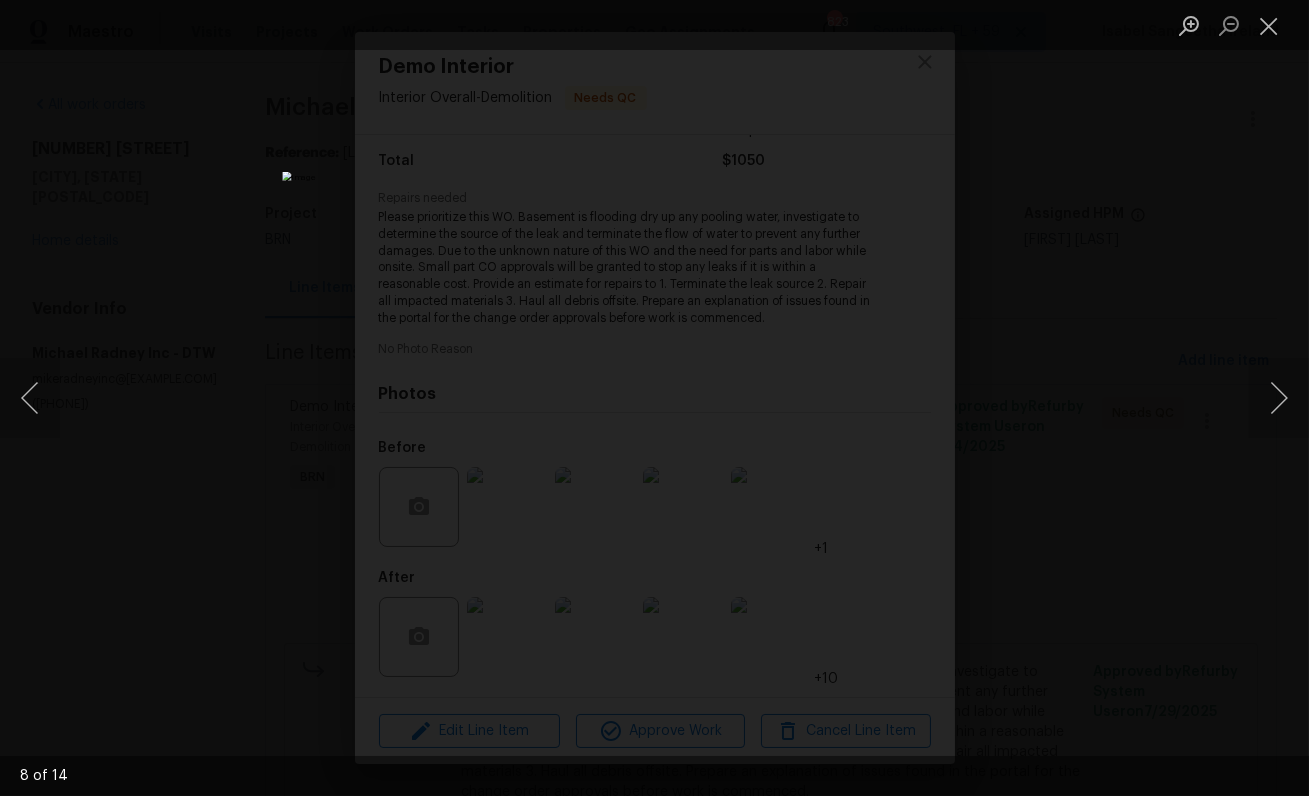 click at bounding box center (654, 398) 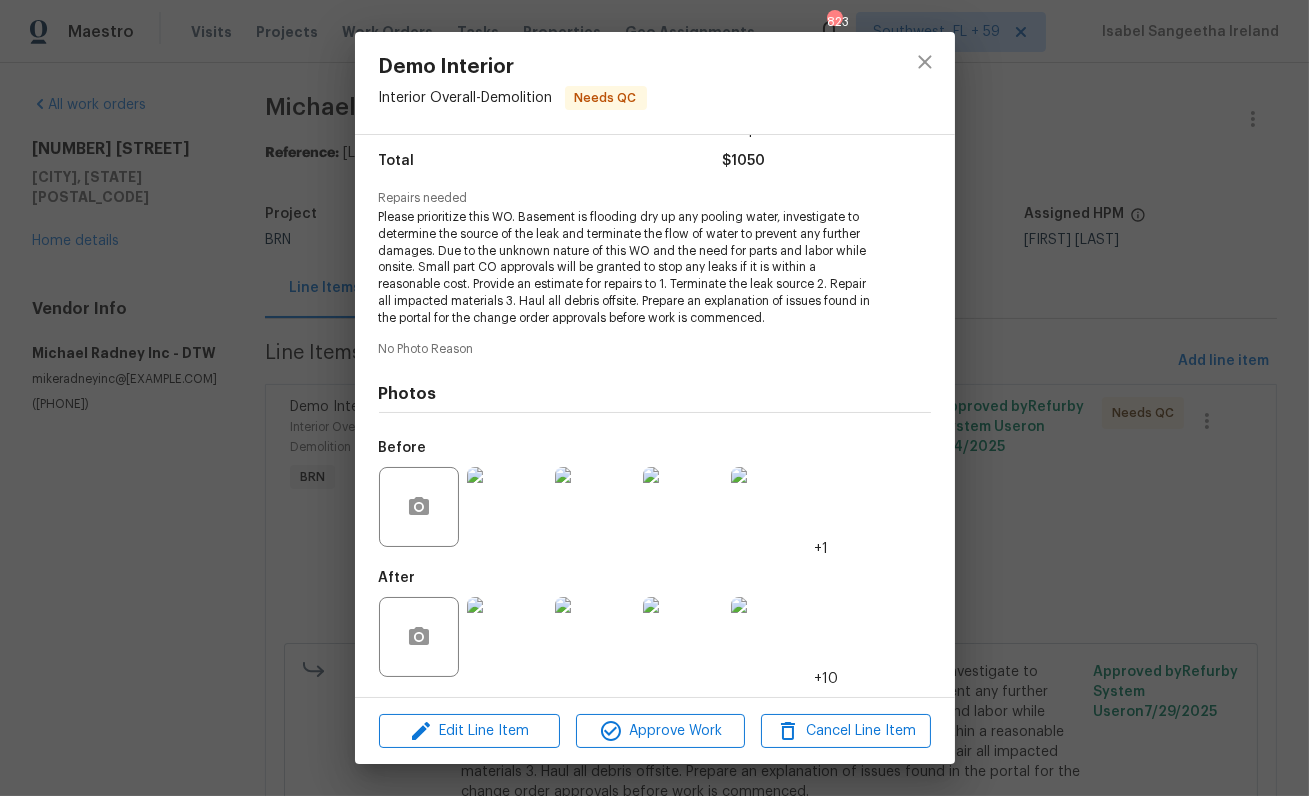 click on "Demo Interior Interior Overall  -  Demolition Needs QC Vendor Michael Radney Inc Account Category BINSR Cost $1050 x 1 count $1050 Labor $0 Total $1050 Repairs needed Please prioritize this WO. Basement is flooding dry up any pooling water, investigate to determine the source of the leak and terminate the flow of water to prevent any further damages. Due to the unknown nature of this WO and the need for parts and labor while onsite. Small part CO approvals will be granted to stop any leaks if it is within a reasonable cost. Provide an estimate for repairs to 1. Terminate the leak source 2. Repair all impacted materials 3. Haul all debris offsite. Prepare an explanation of issues found in the portal for the change order approvals before work is commenced. No Photo Reason   Photos Before  +1 After  +10  Edit Line Item  Approve Work  Cancel Line Item" at bounding box center (654, 398) 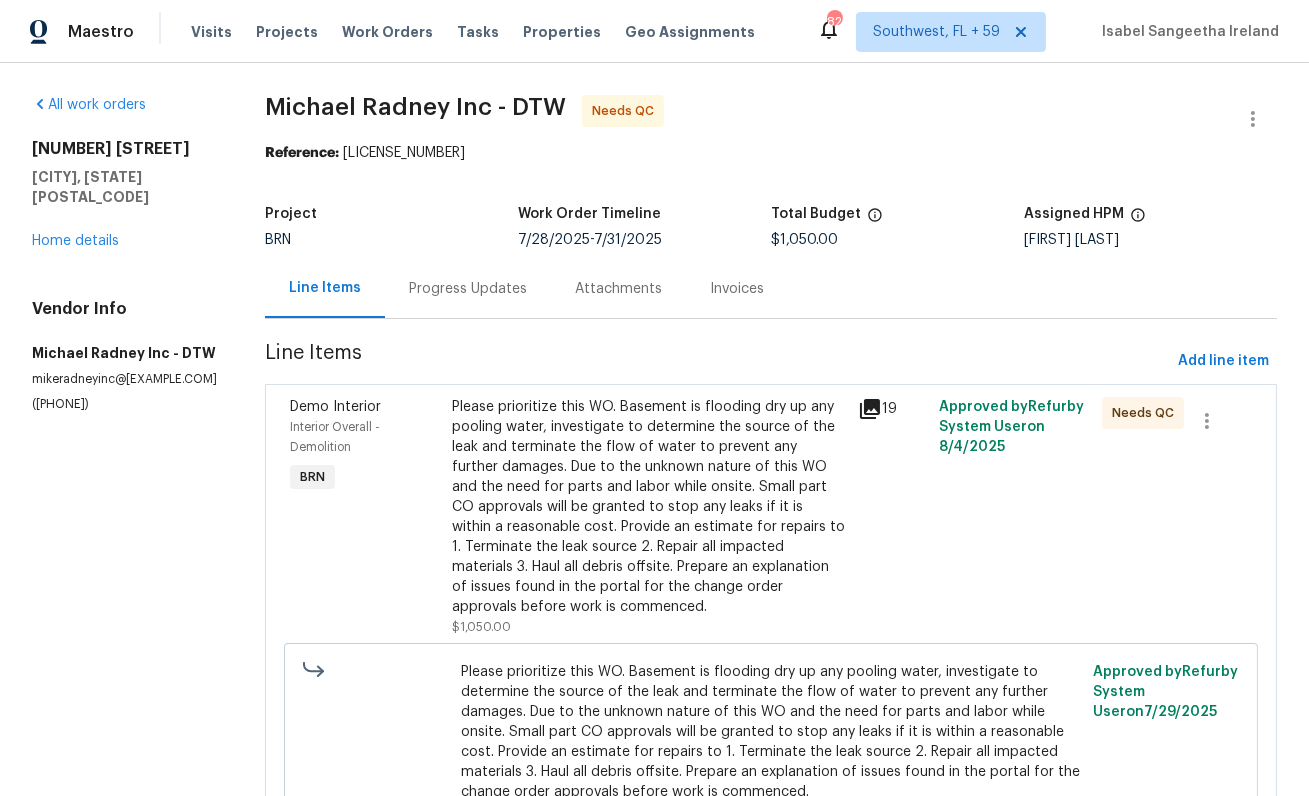 click on "Progress Updates" at bounding box center (468, 288) 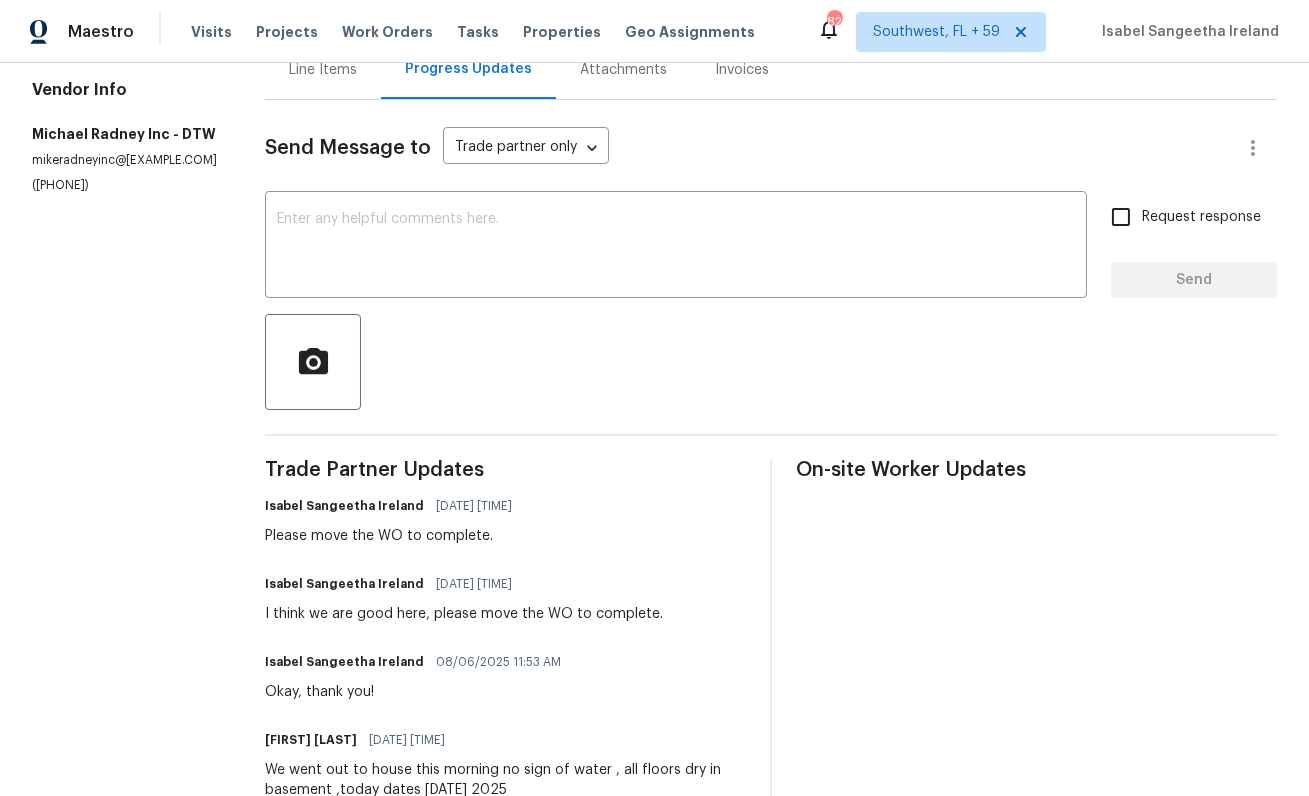 scroll, scrollTop: 0, scrollLeft: 0, axis: both 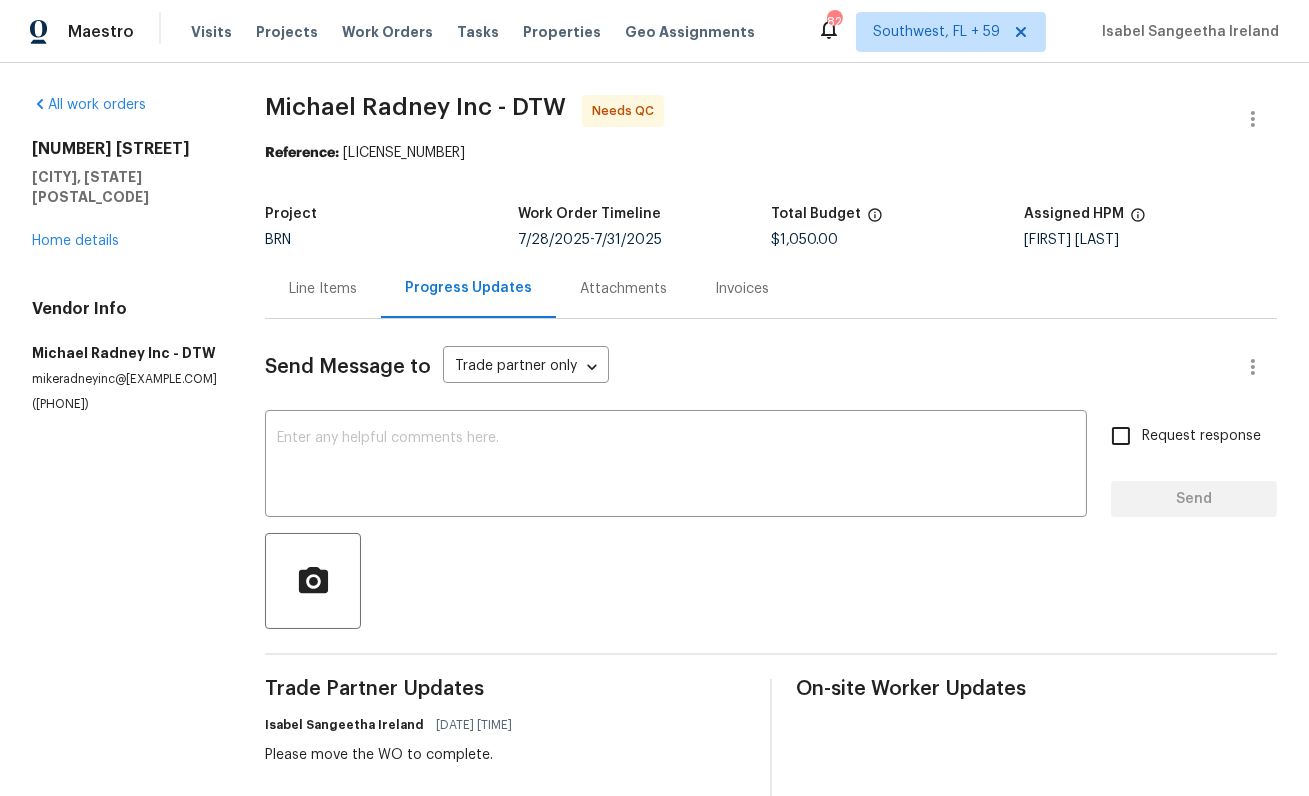 click on "Line Items" at bounding box center [323, 289] 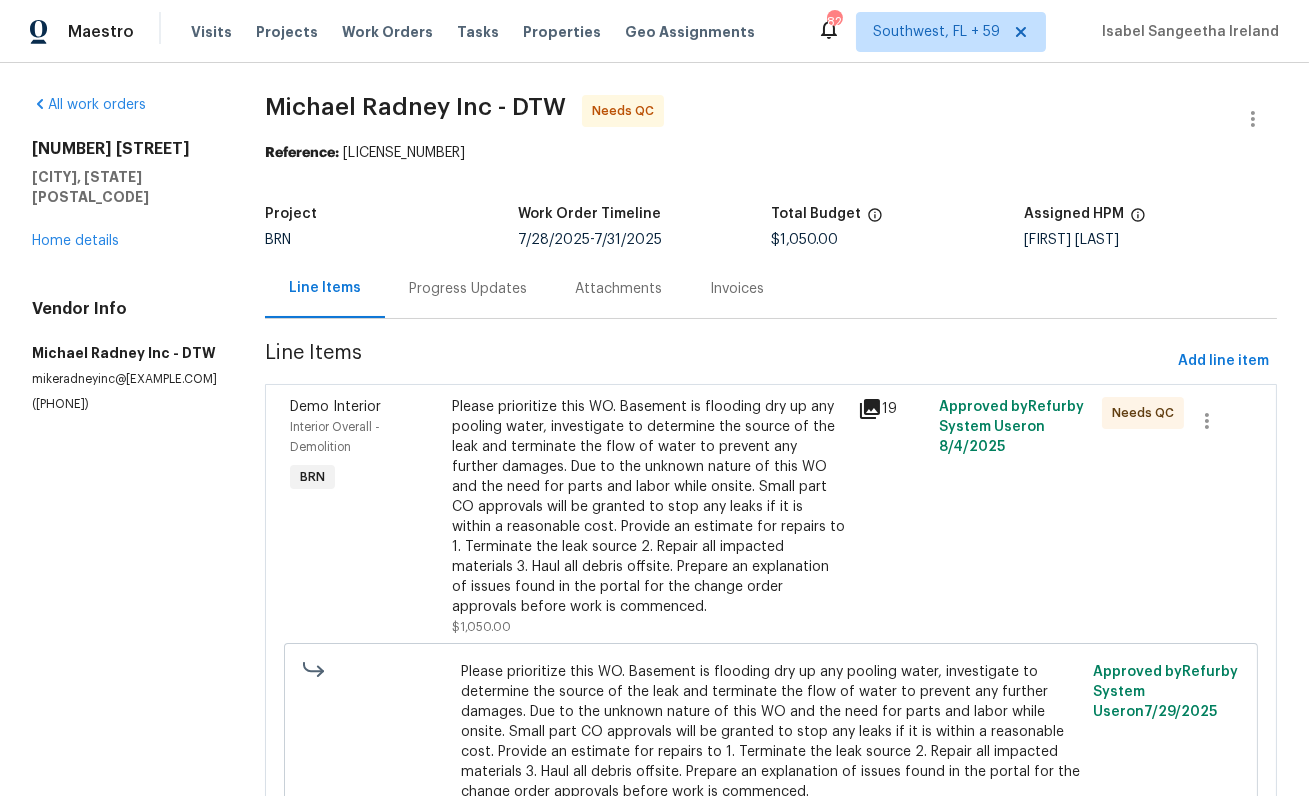 click on "Please prioritize this WO. Basement is flooding dry up any pooling water, investigate to determine the source of the leak and terminate the flow of water to prevent any further damages. Due to the unknown nature of this WO and the need for parts and labor while onsite. Small part CO approvals will be granted to stop any leaks if it is within a reasonable cost. Provide an estimate for repairs to 1. Terminate the leak source 2. Repair all impacted materials 3. Haul all debris offsite. Prepare an explanation of issues found in the portal for the change order approvals before work is commenced." at bounding box center (649, 507) 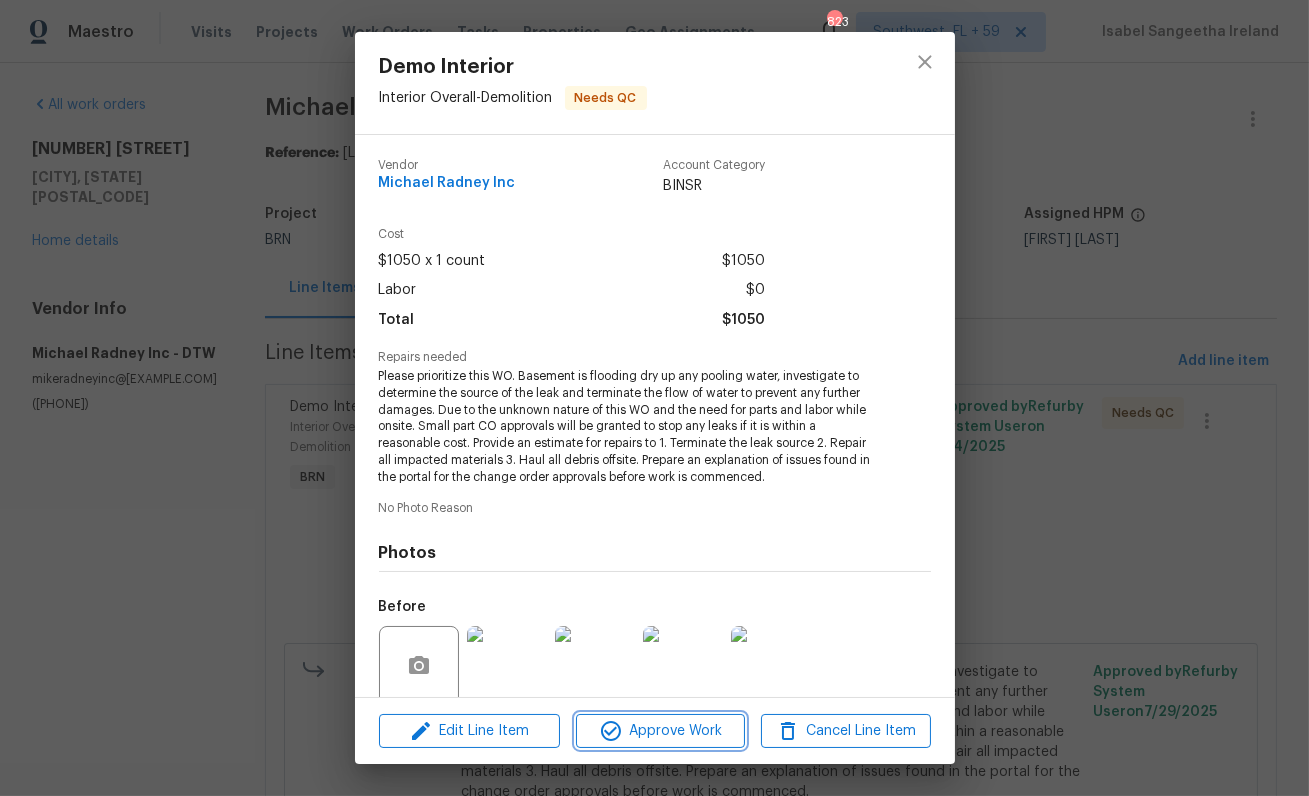 click on "Approve Work" at bounding box center (660, 731) 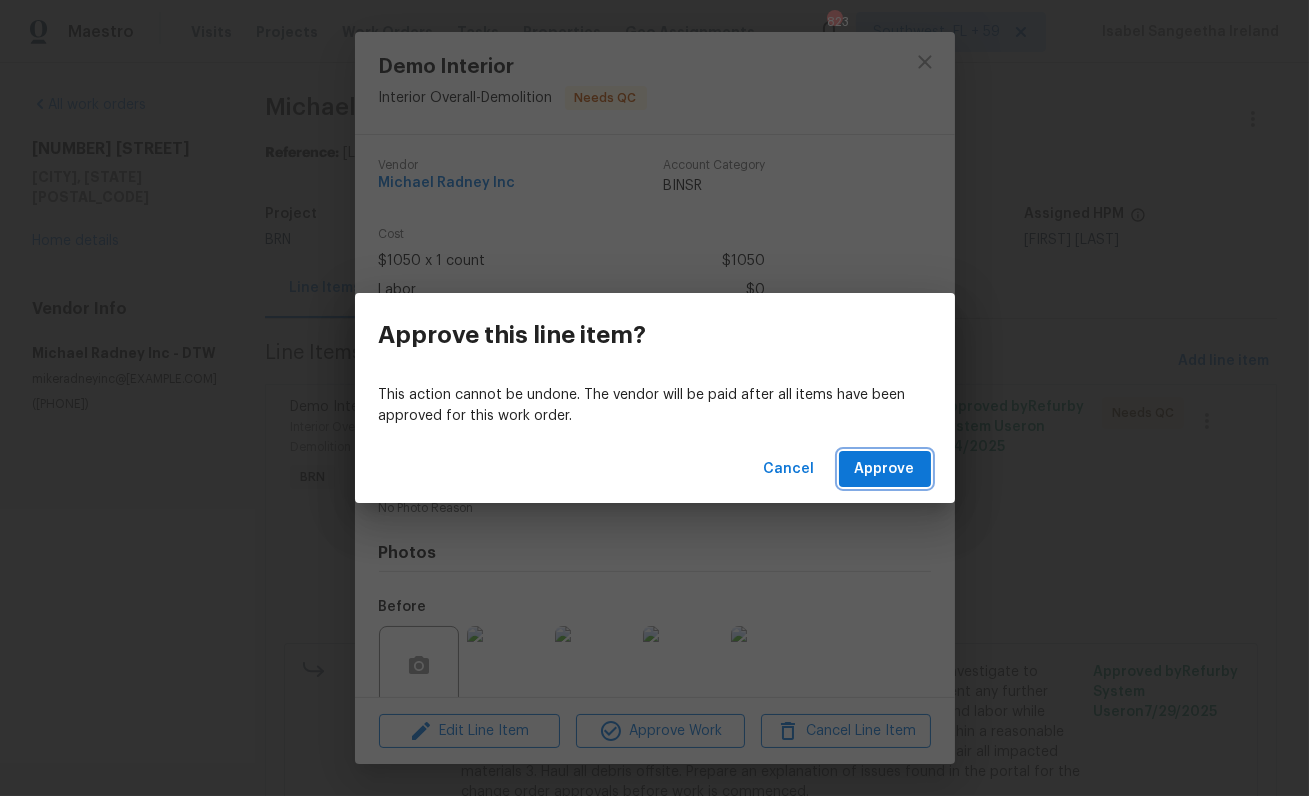 click on "Approve" at bounding box center [885, 469] 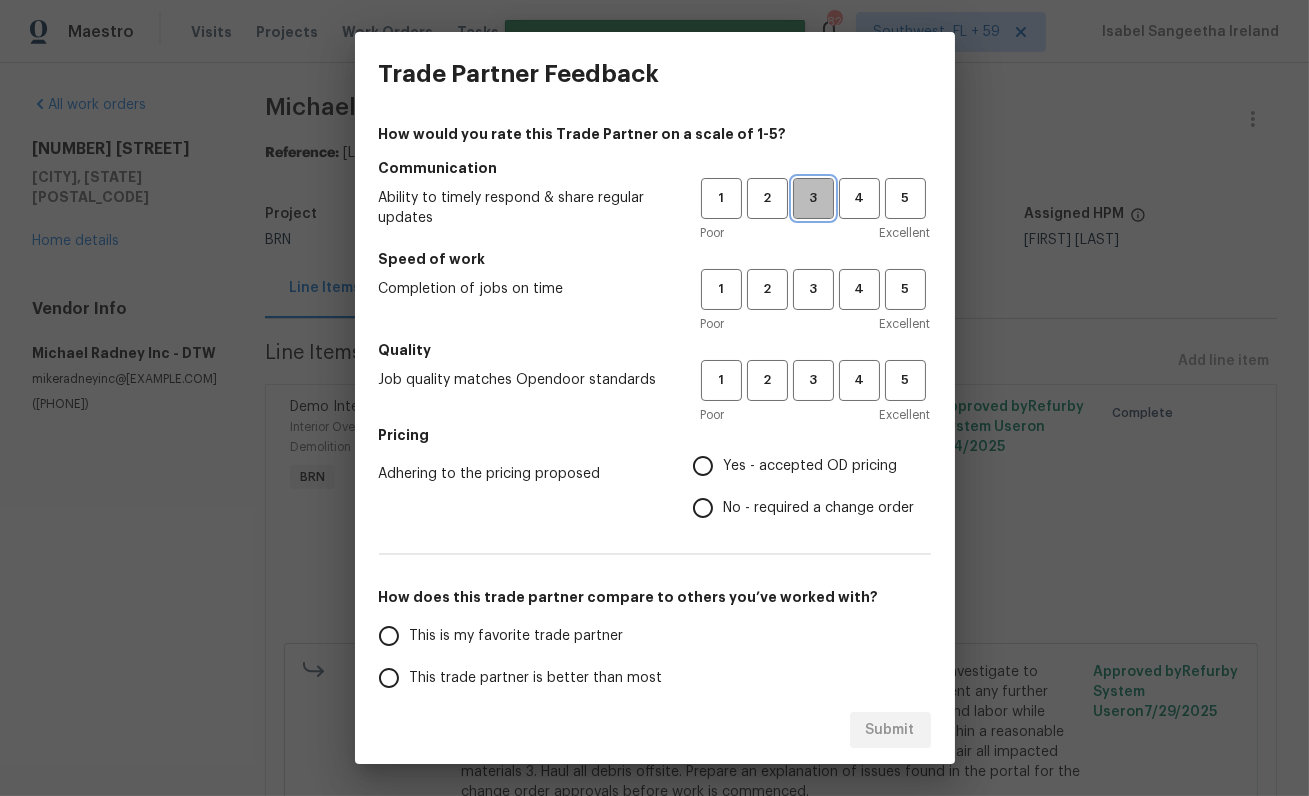 click on "3" at bounding box center (813, 198) 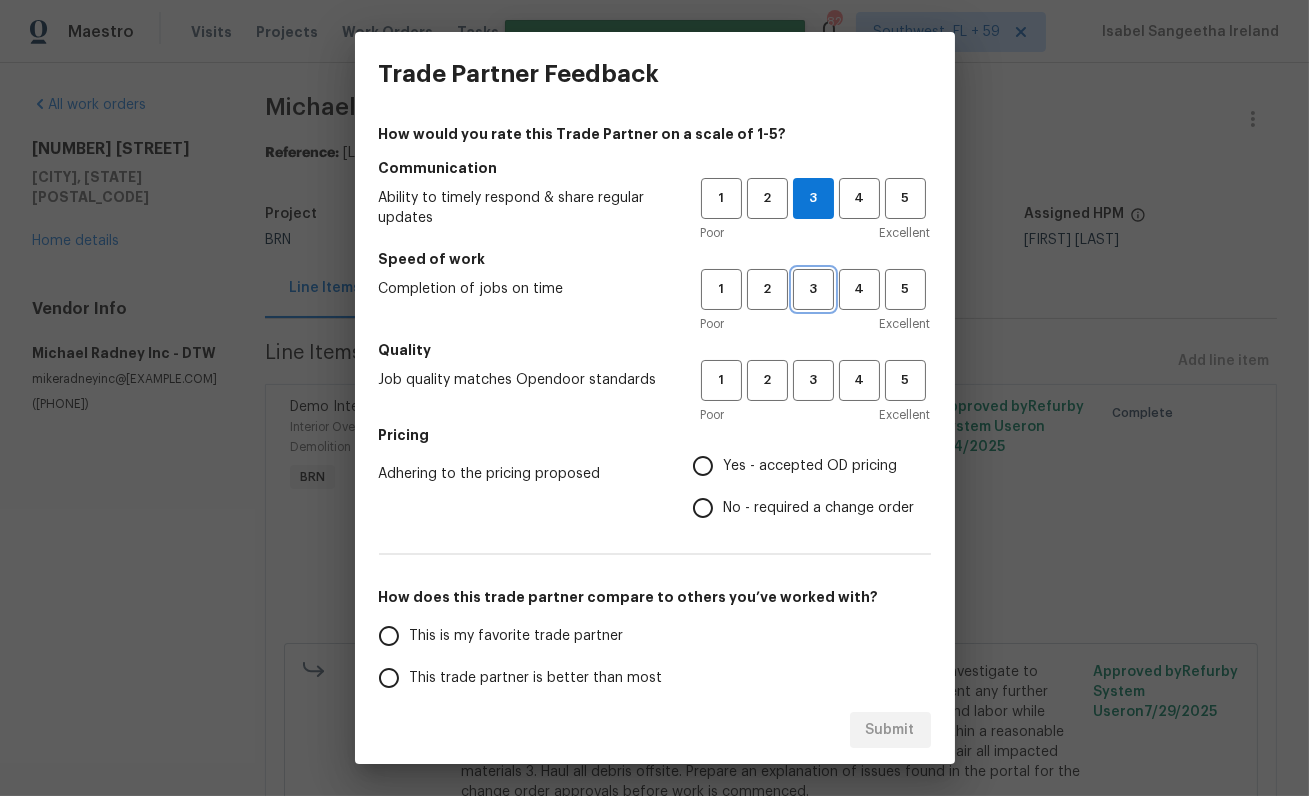 click on "3" at bounding box center [813, 289] 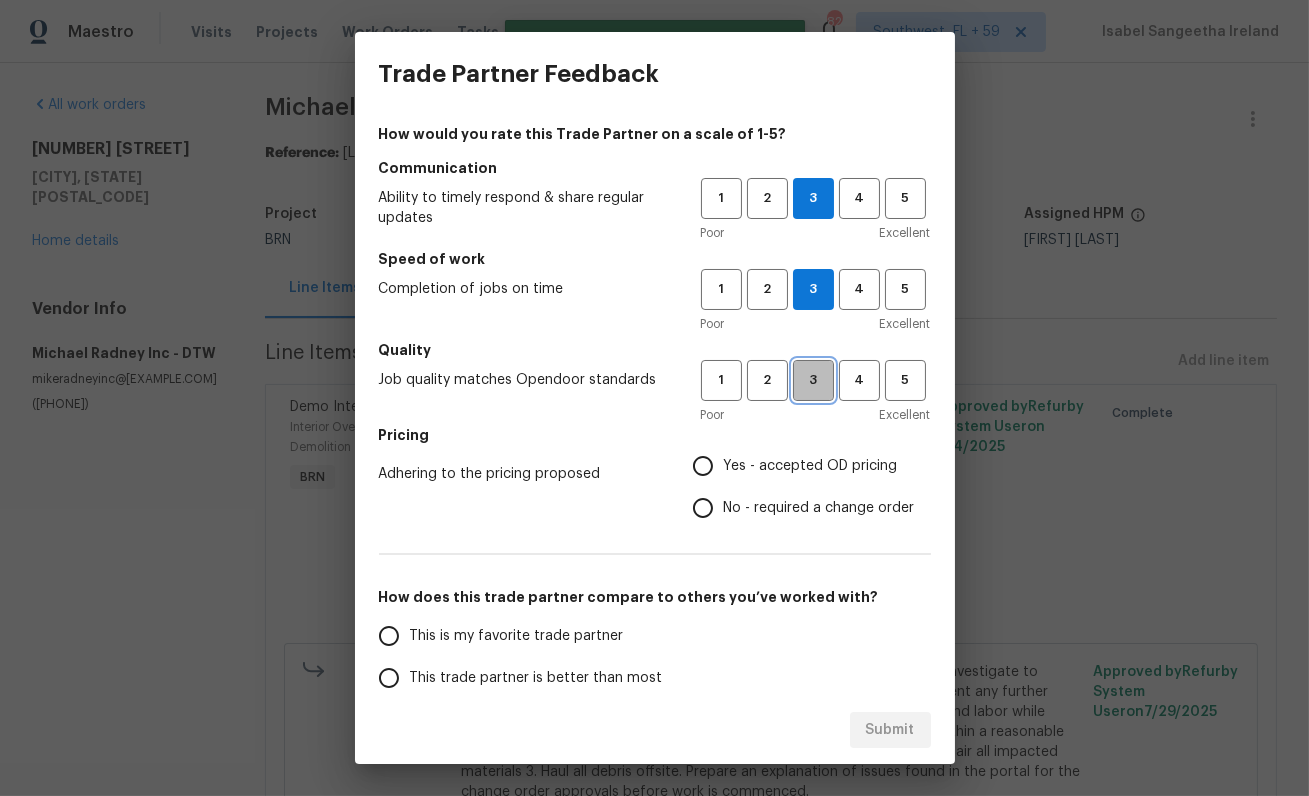 click on "3" at bounding box center [813, 380] 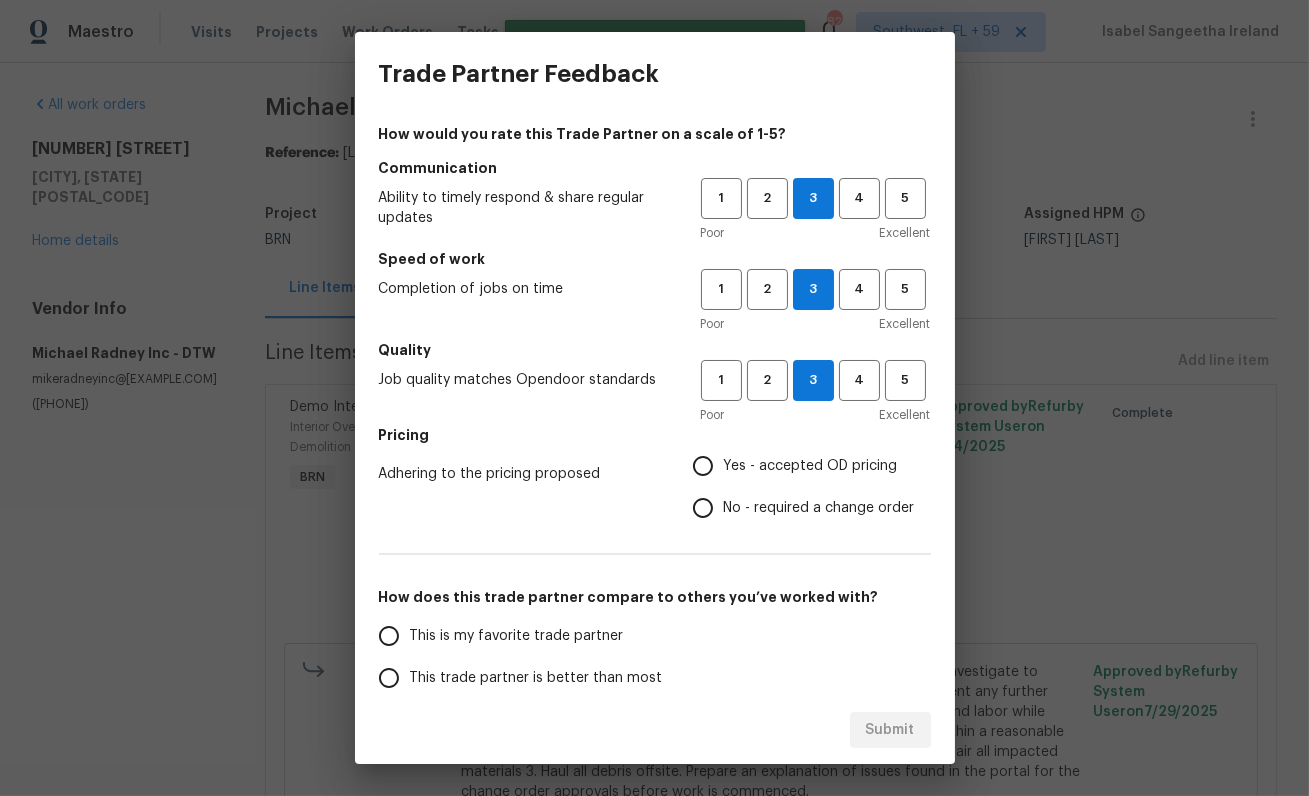 click on "No - required a change order" at bounding box center (703, 508) 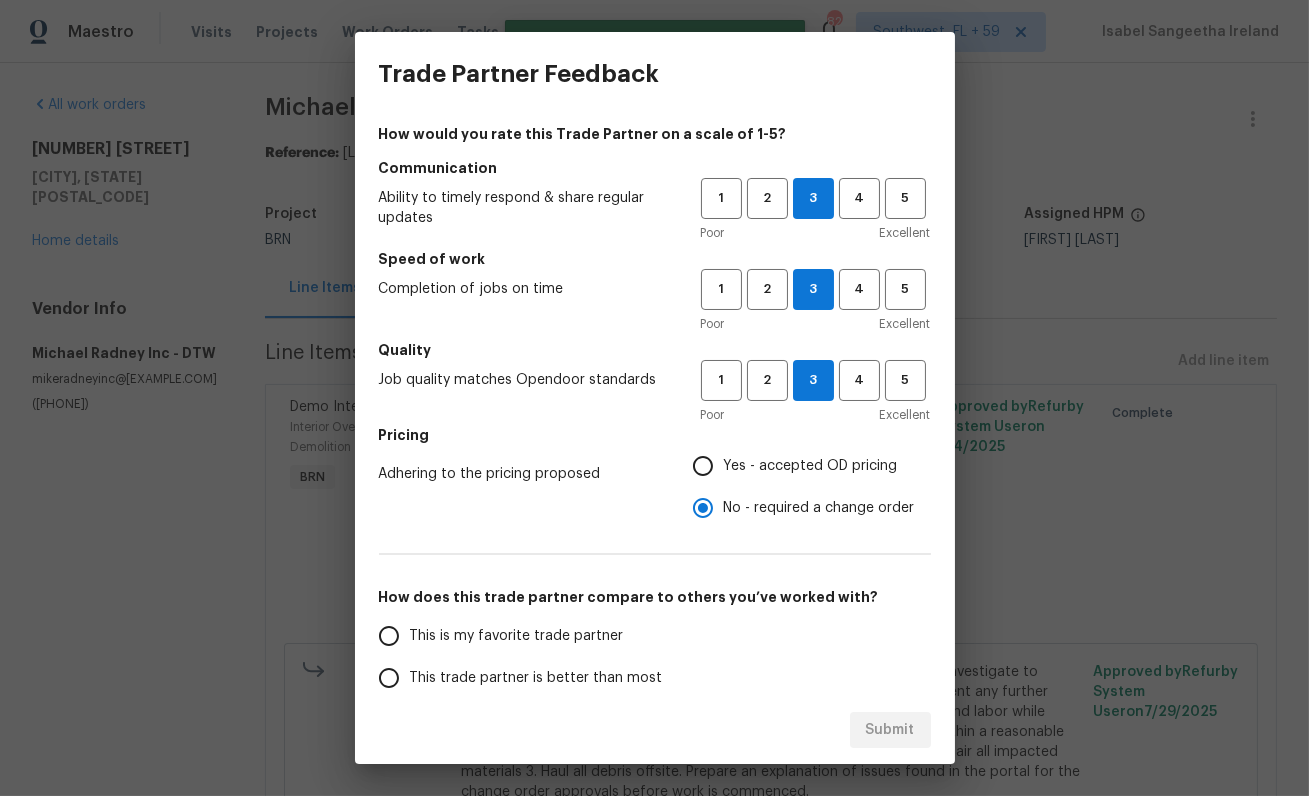 click on "This trade partner is better than most" at bounding box center (536, 678) 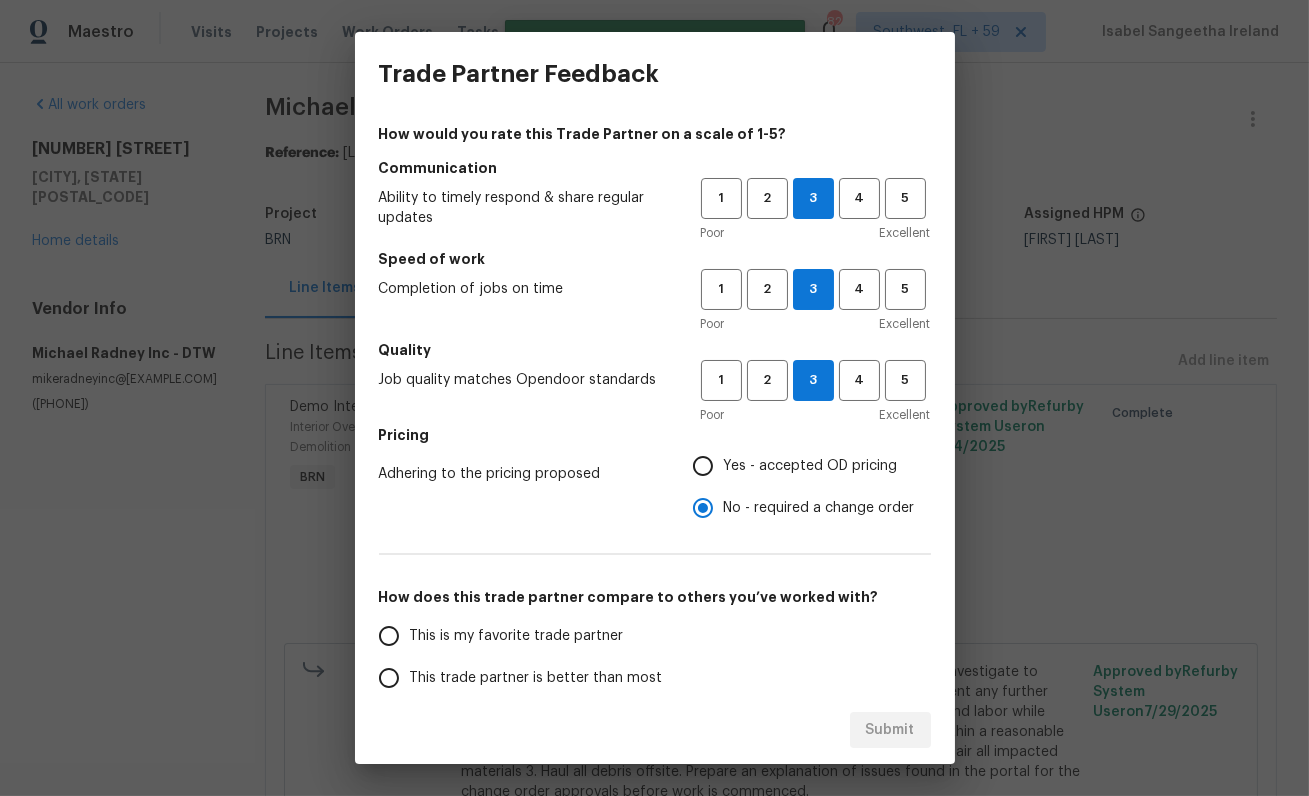 click on "This trade partner is better than most" at bounding box center (389, 678) 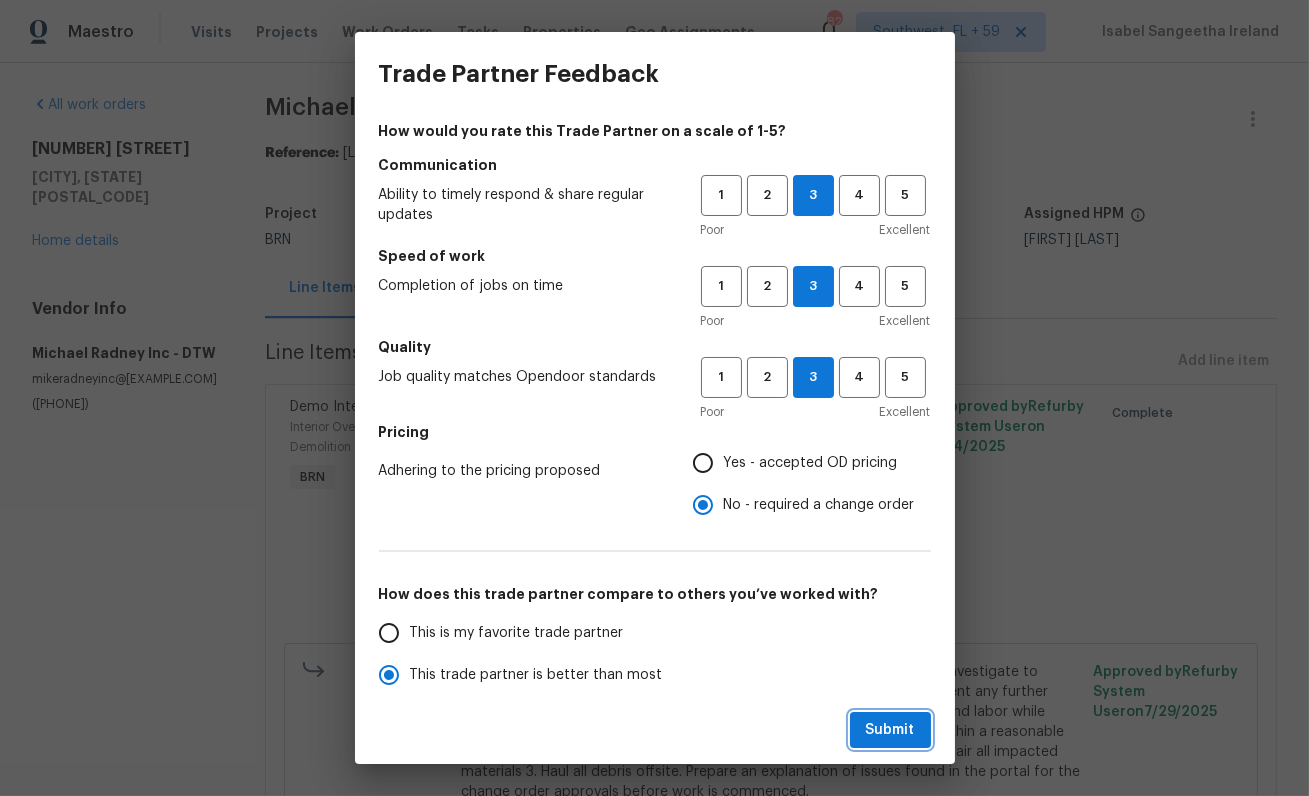 click on "Submit" at bounding box center [890, 730] 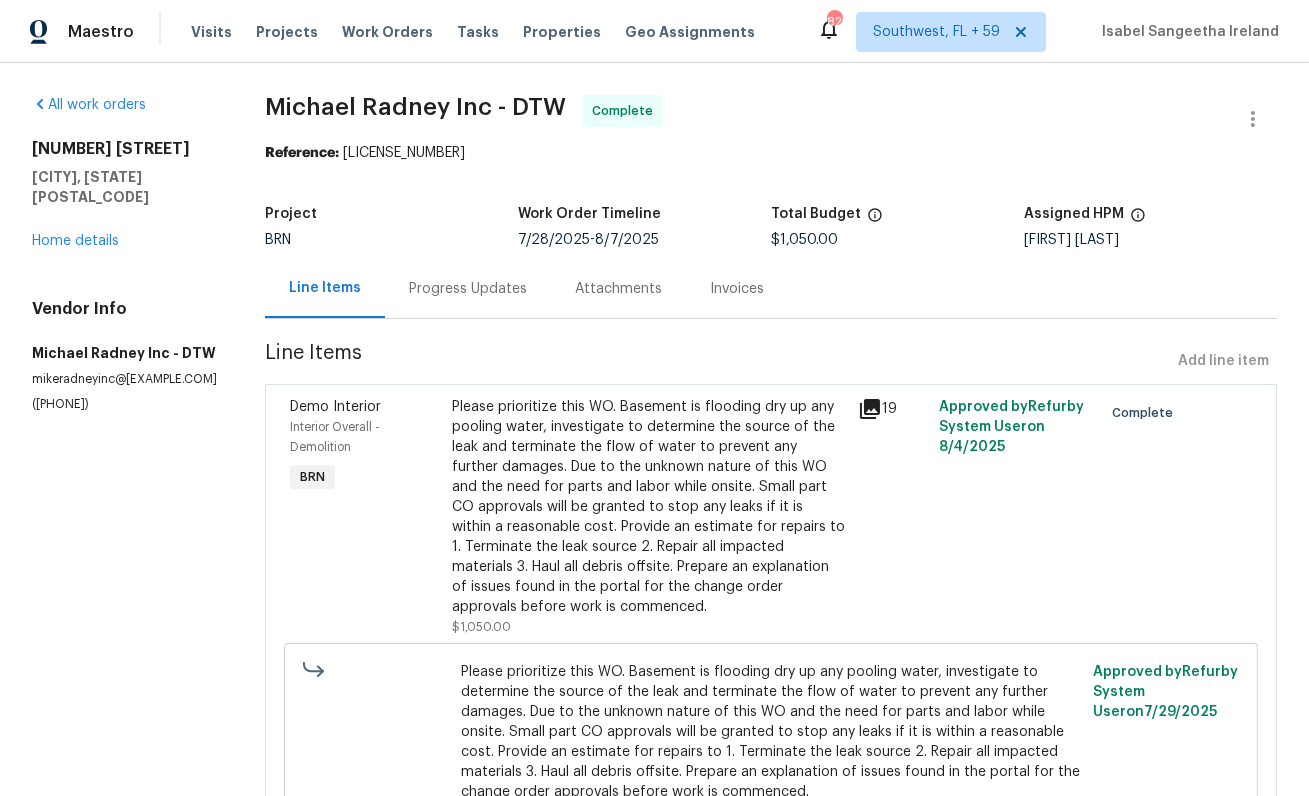click on "Progress Updates" at bounding box center [468, 288] 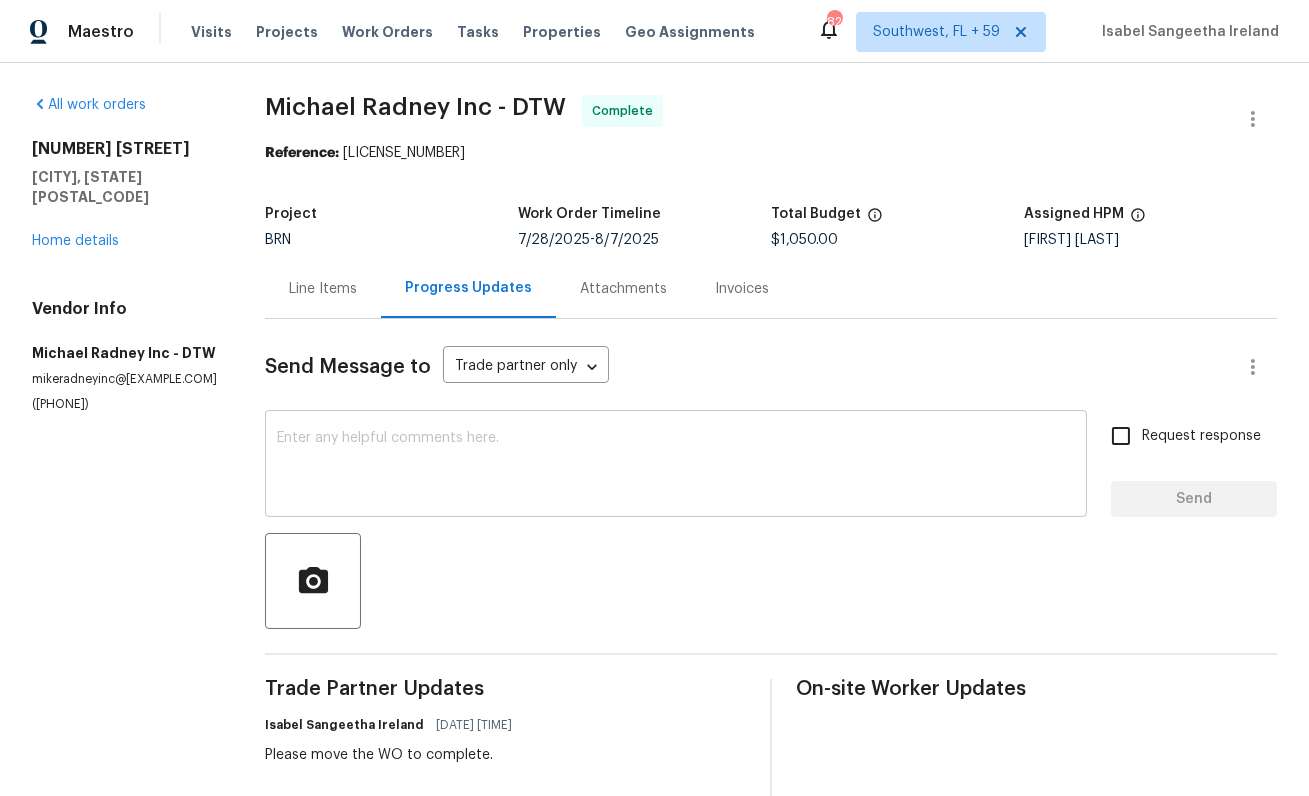 click at bounding box center [676, 466] 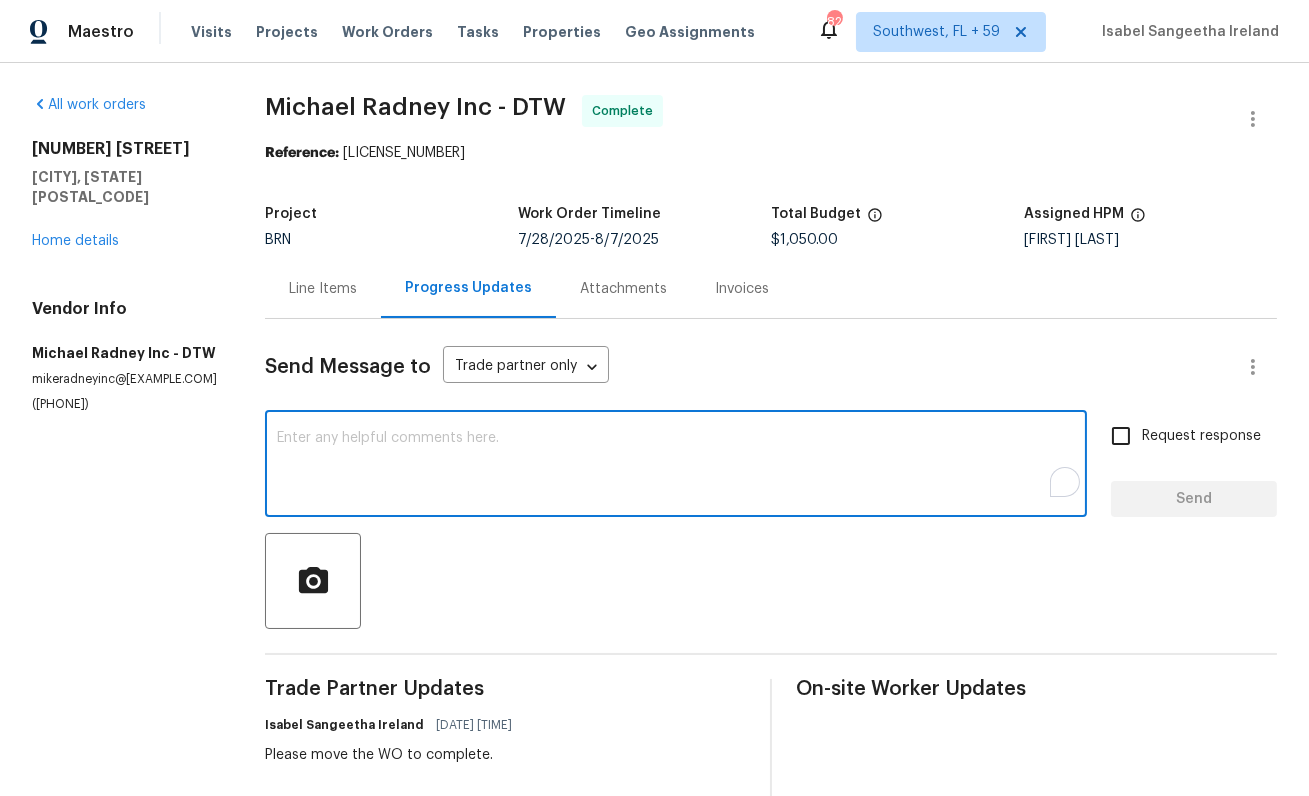paste on "WO is approved, Please upload the detailed paid invoice under invoice section.  Thank you for your work!" 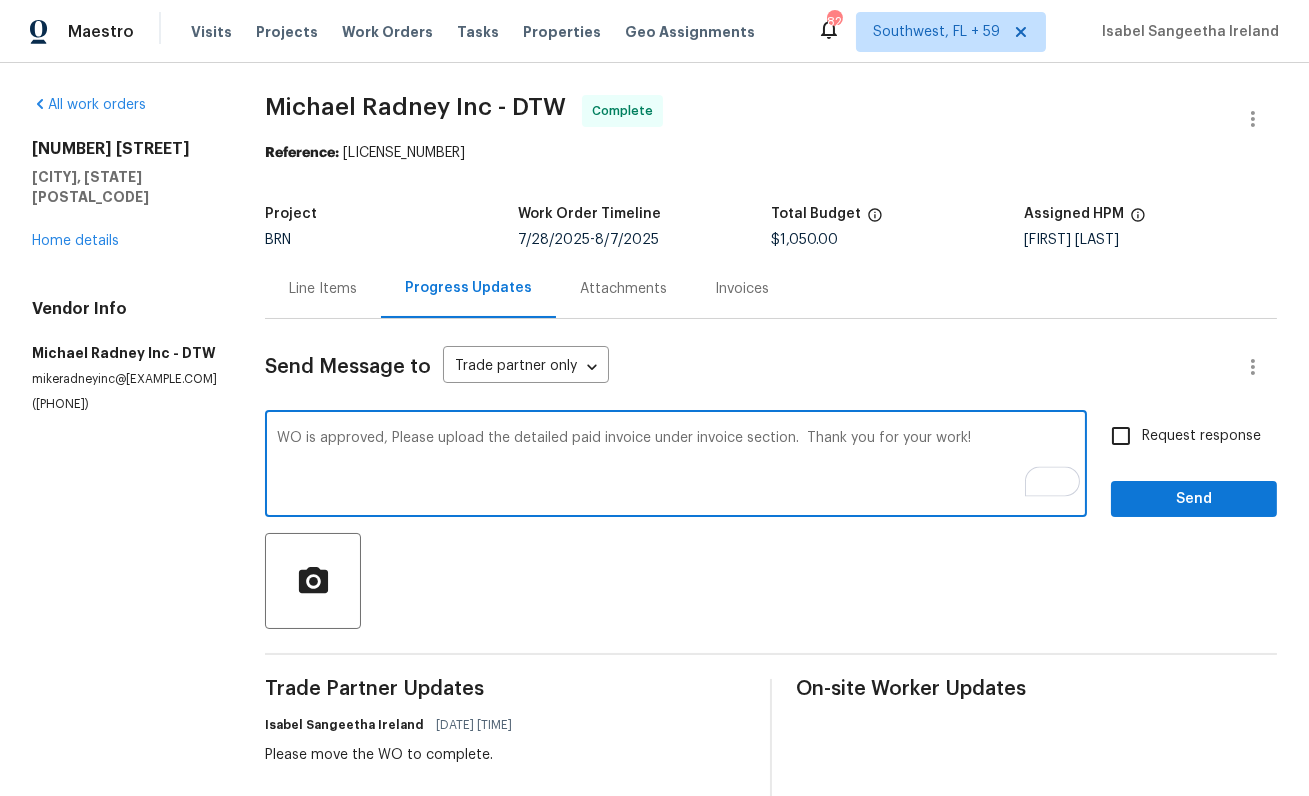 type on "WO is approved, Please upload the detailed paid invoice under invoice section.  Thank you for your work!" 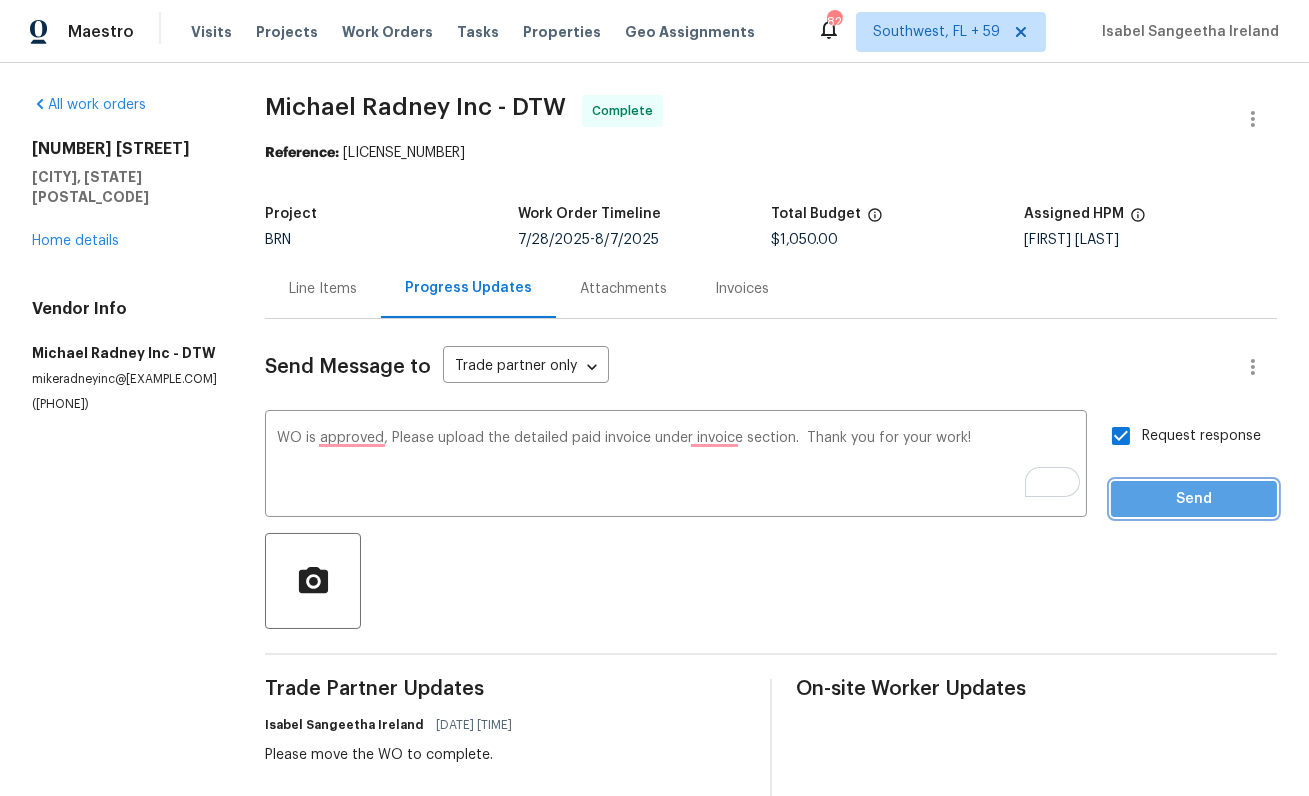 click on "Send" at bounding box center [1194, 499] 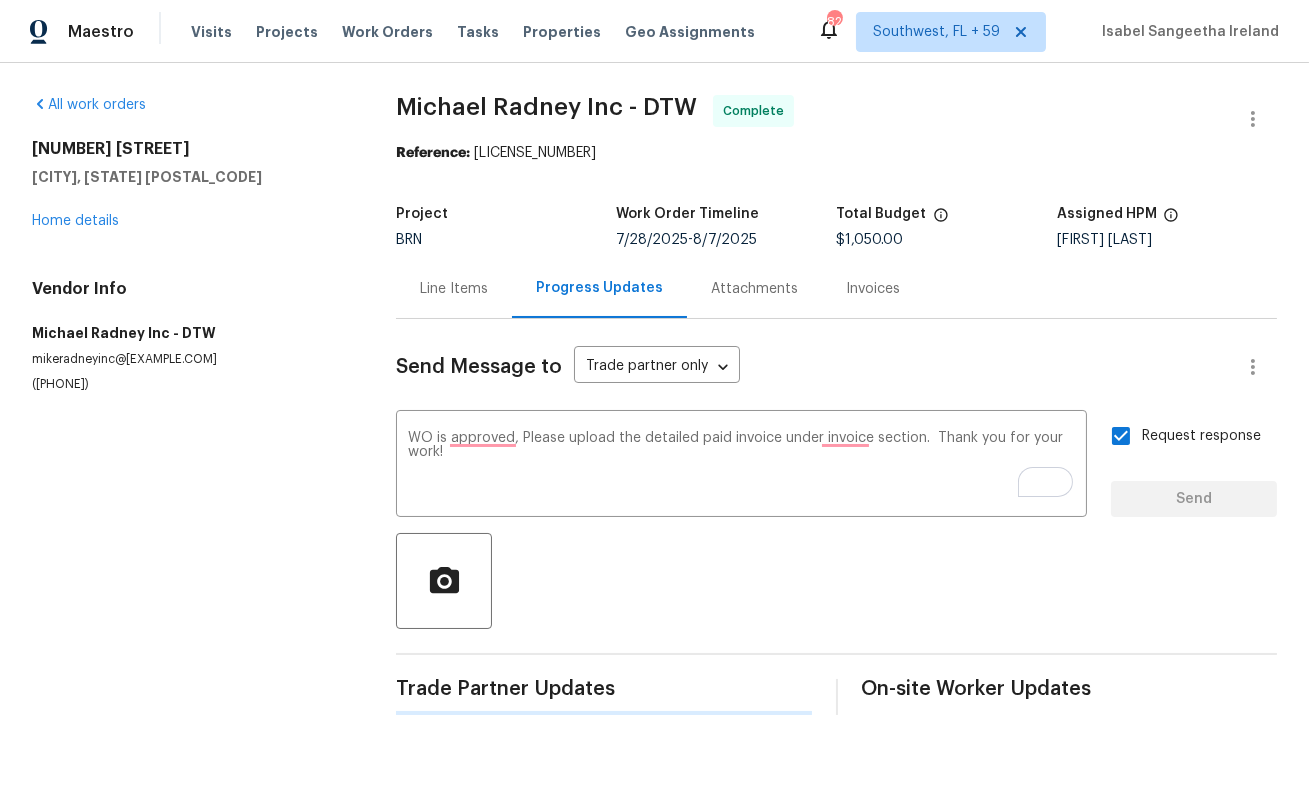 type 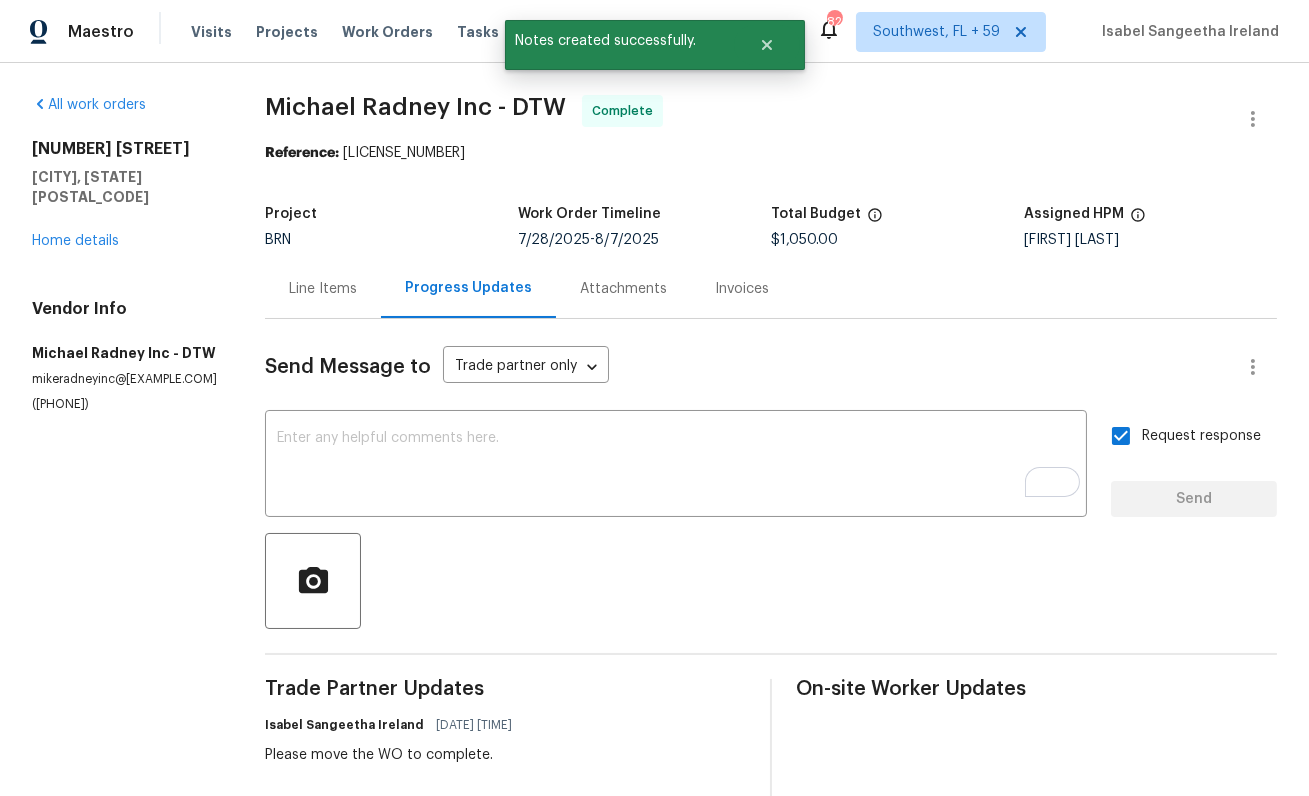 click on "Michael Radney Inc - DTW" at bounding box center (415, 107) 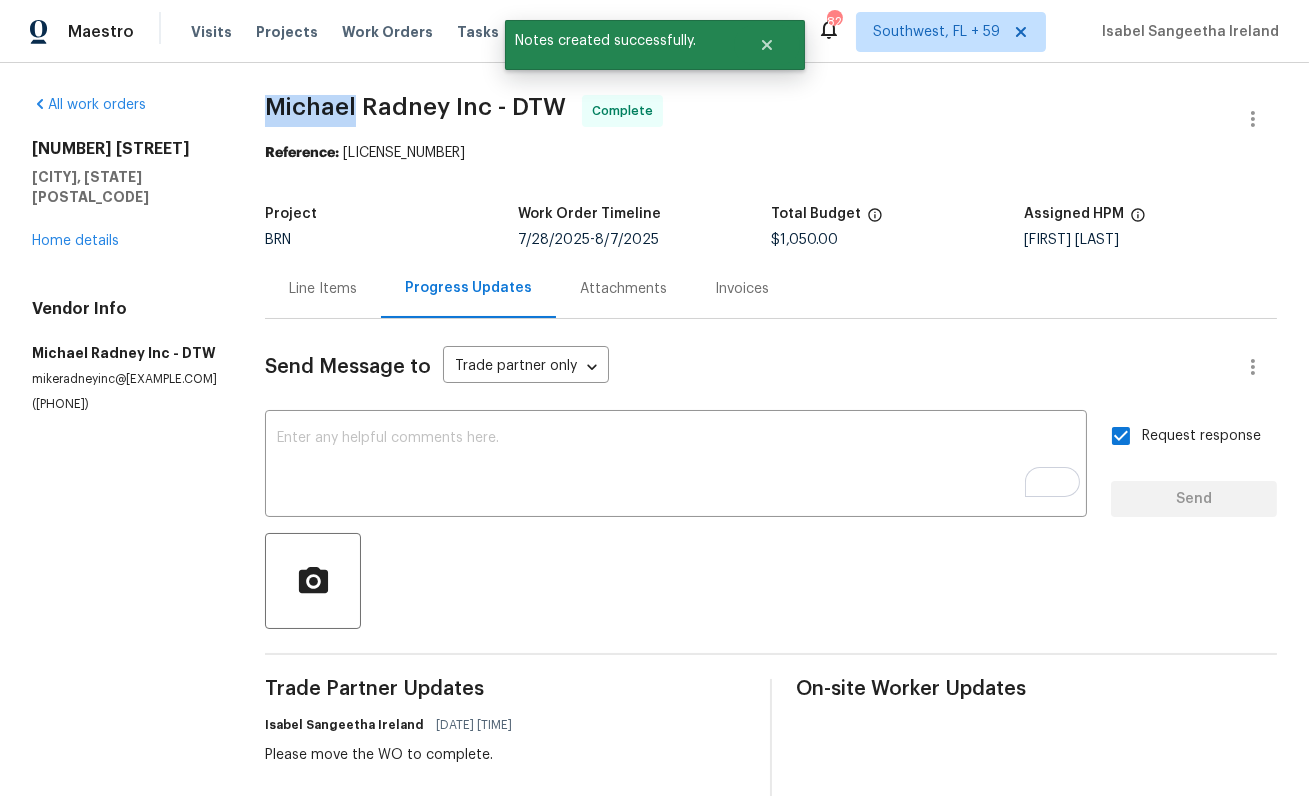 click on "Michael Radney Inc - DTW" at bounding box center [415, 107] 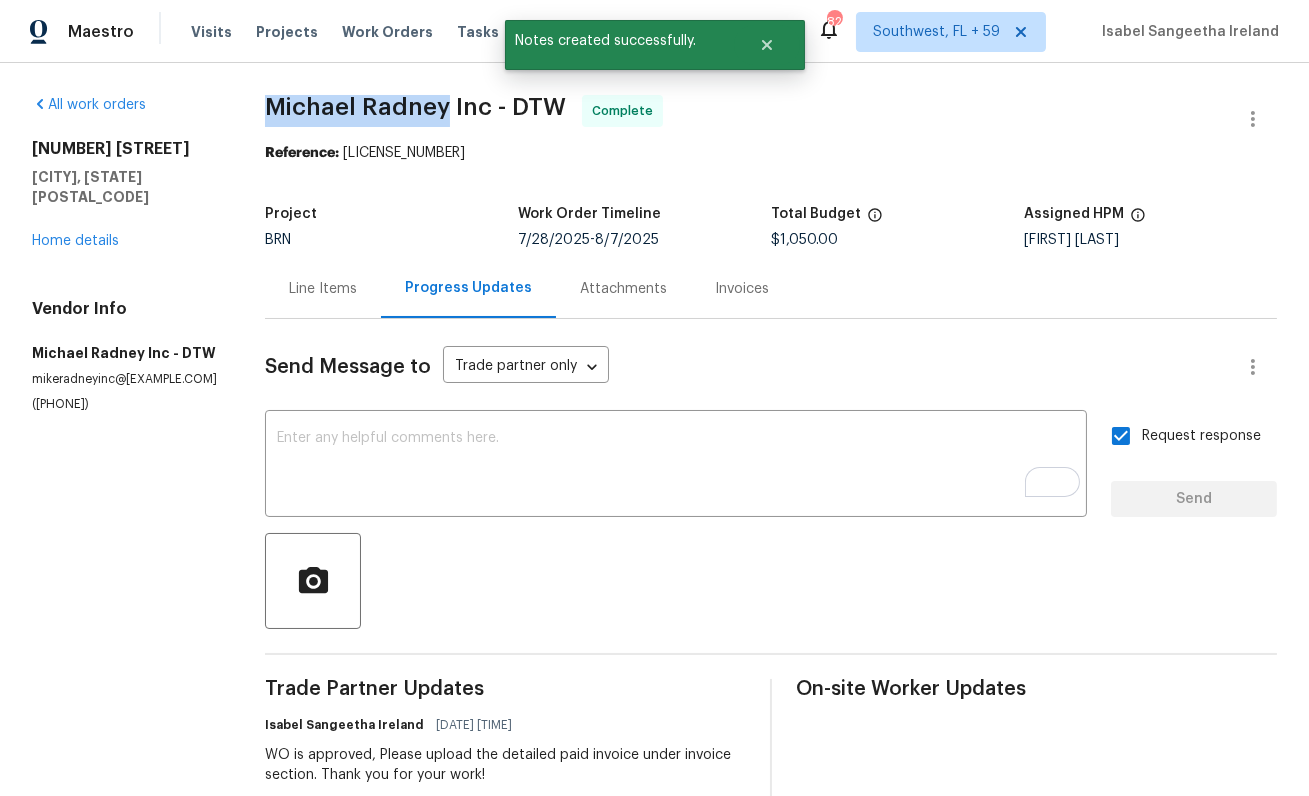 click on "Michael Radney Inc - DTW" at bounding box center (415, 107) 